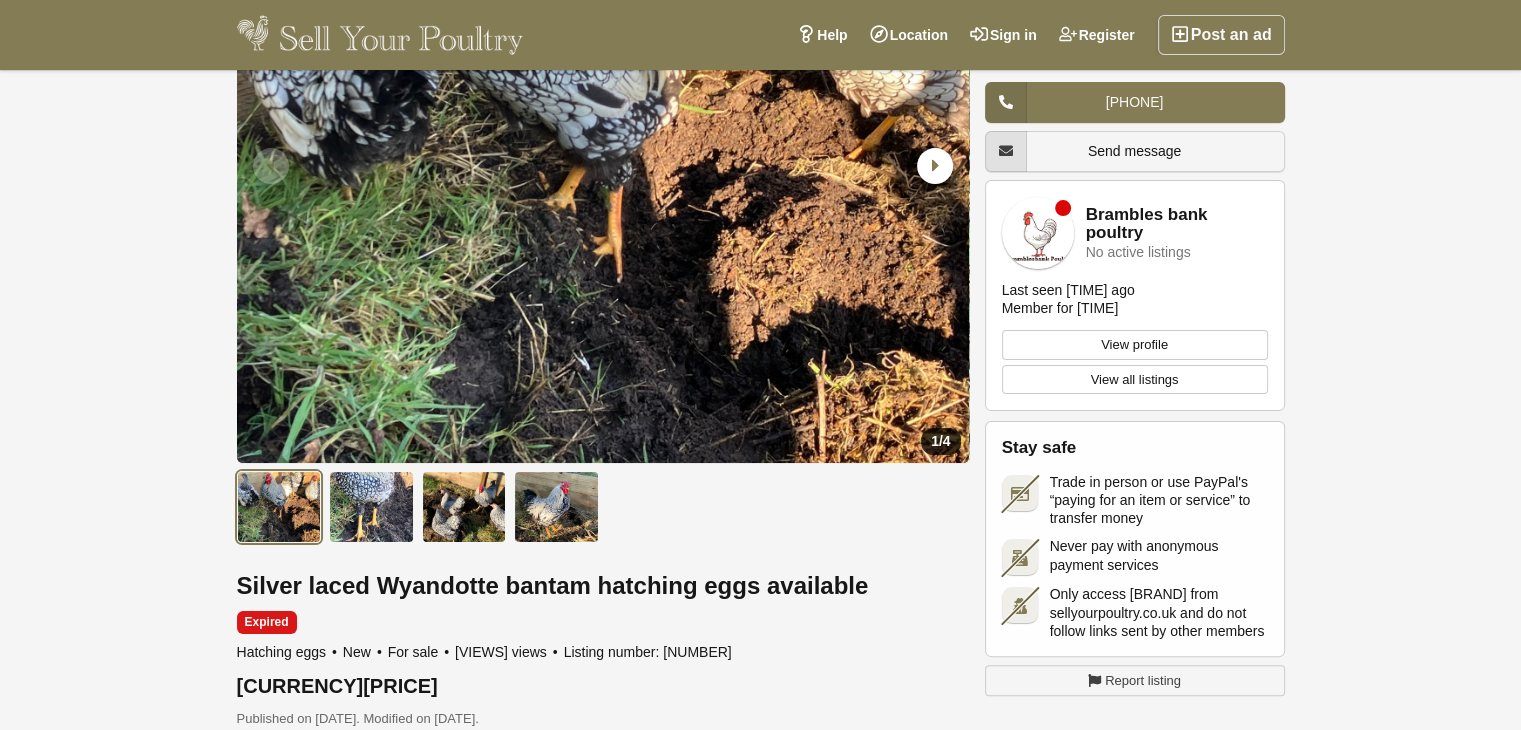 scroll, scrollTop: 300, scrollLeft: 0, axis: vertical 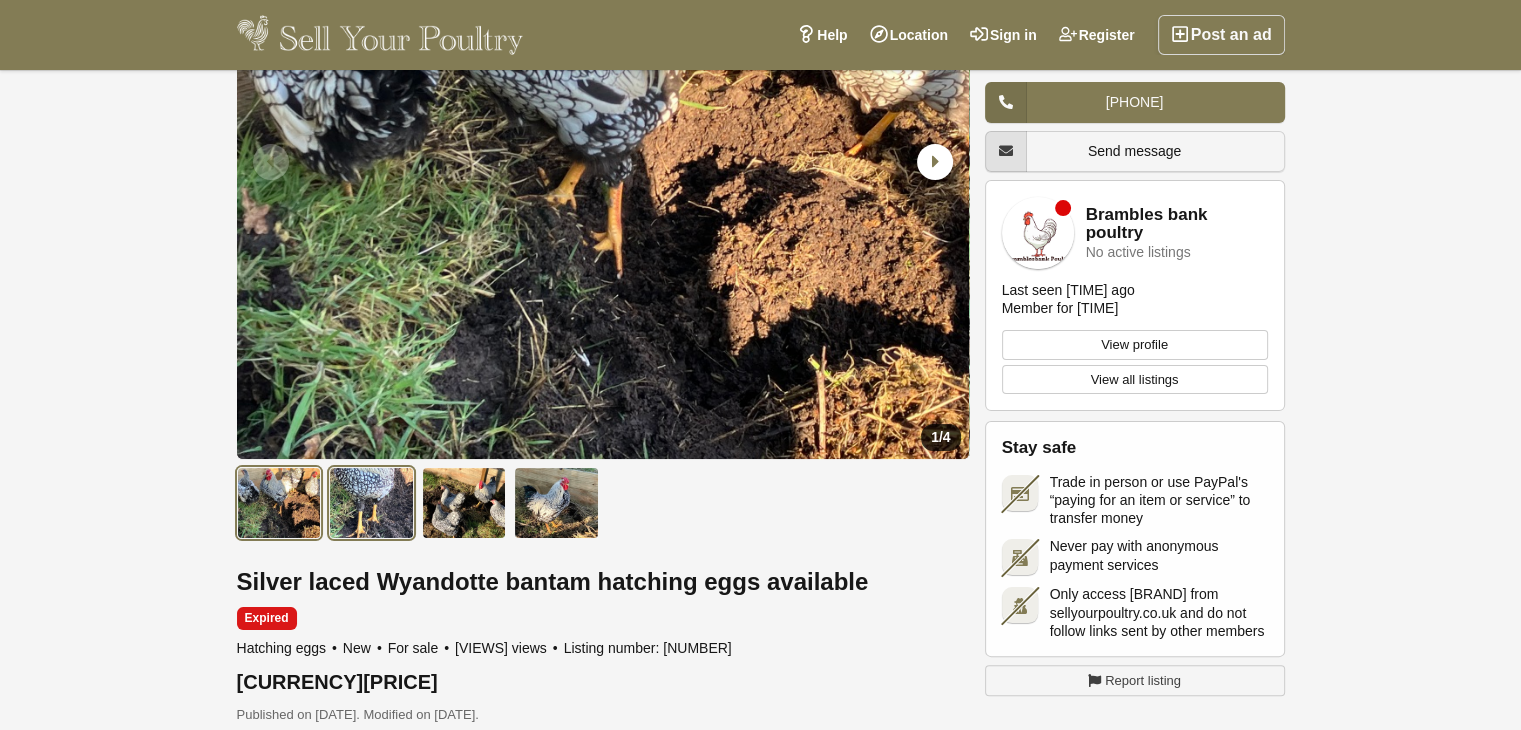 click at bounding box center [279, 503] 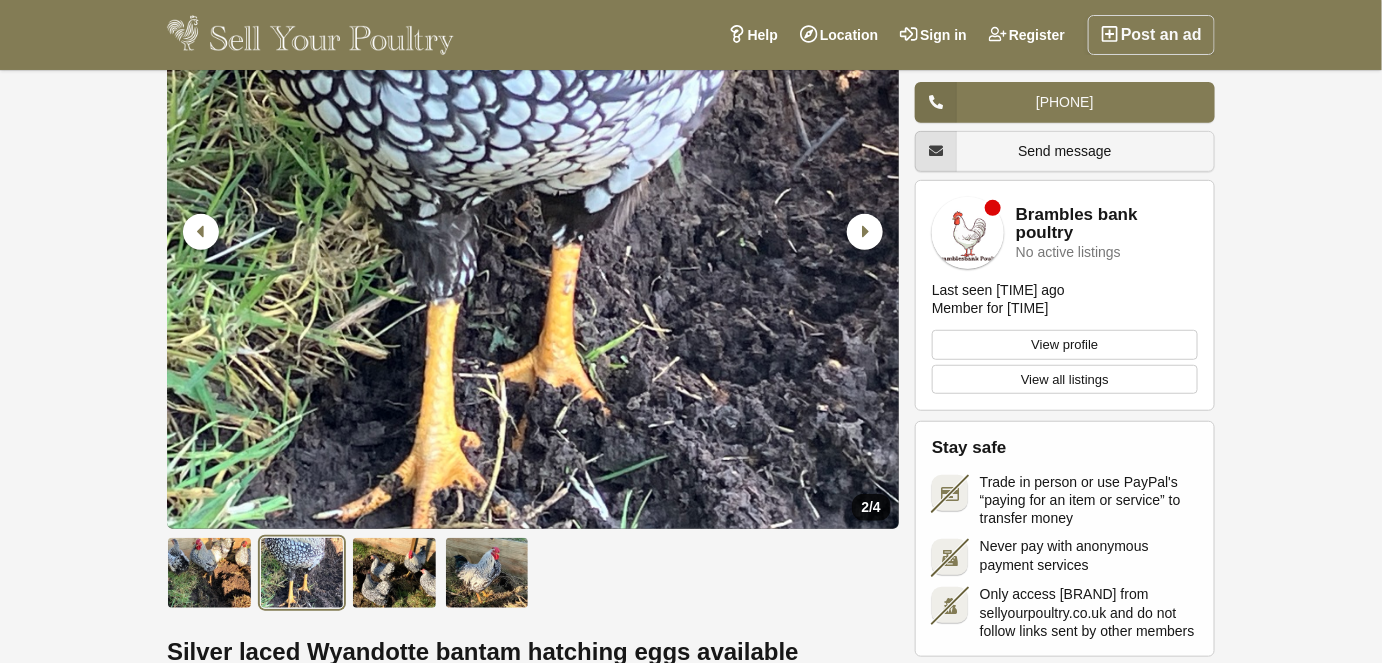 scroll, scrollTop: 272, scrollLeft: 0, axis: vertical 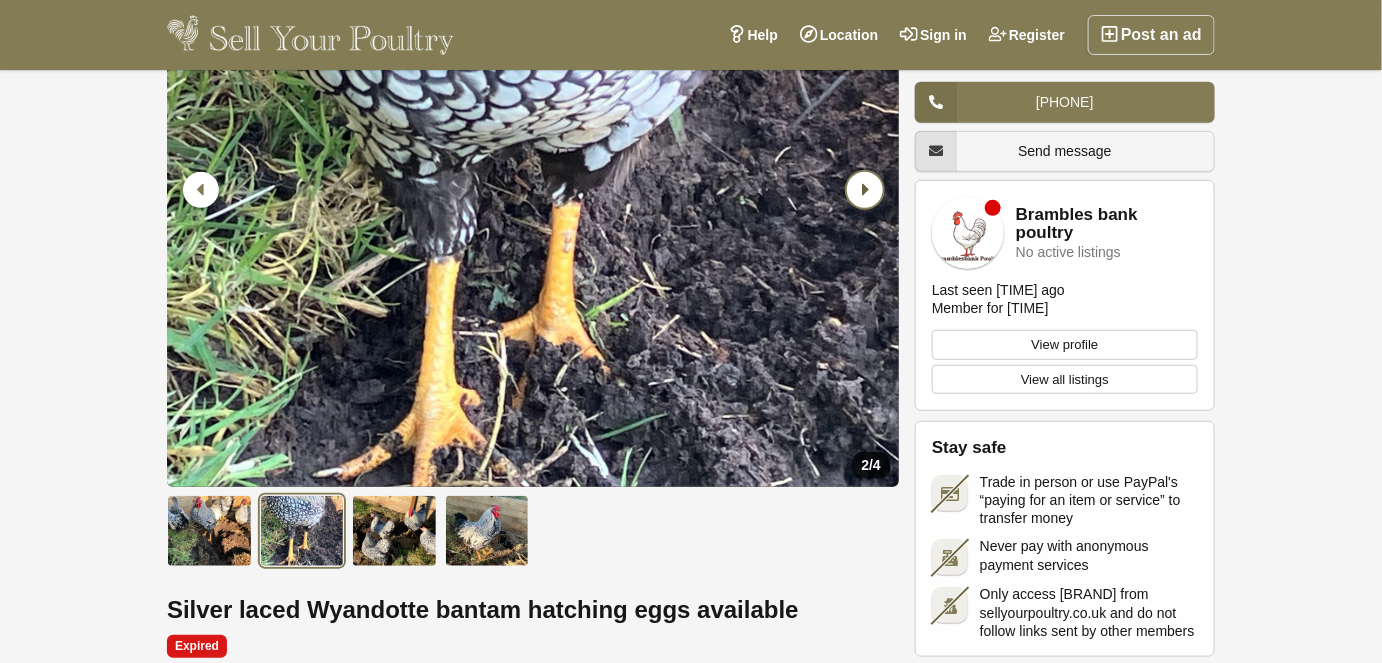 click at bounding box center (865, 190) 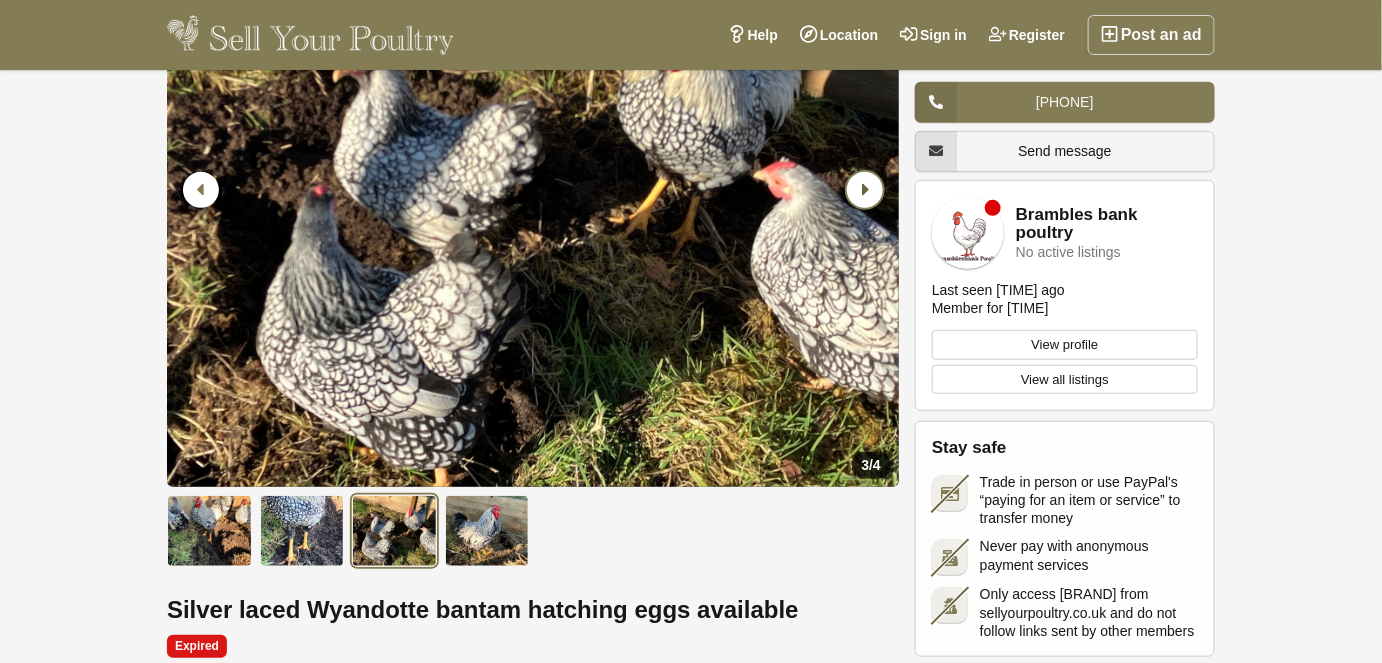 click at bounding box center (865, 190) 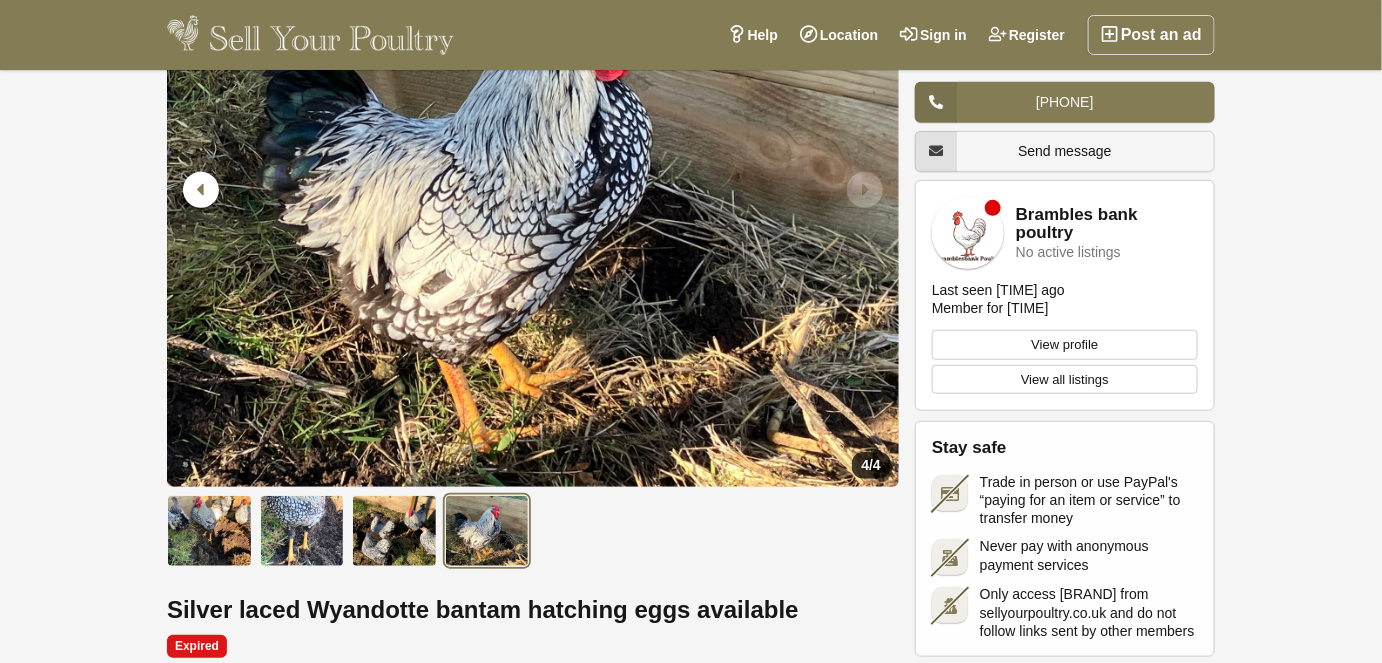 click at bounding box center (865, 190) 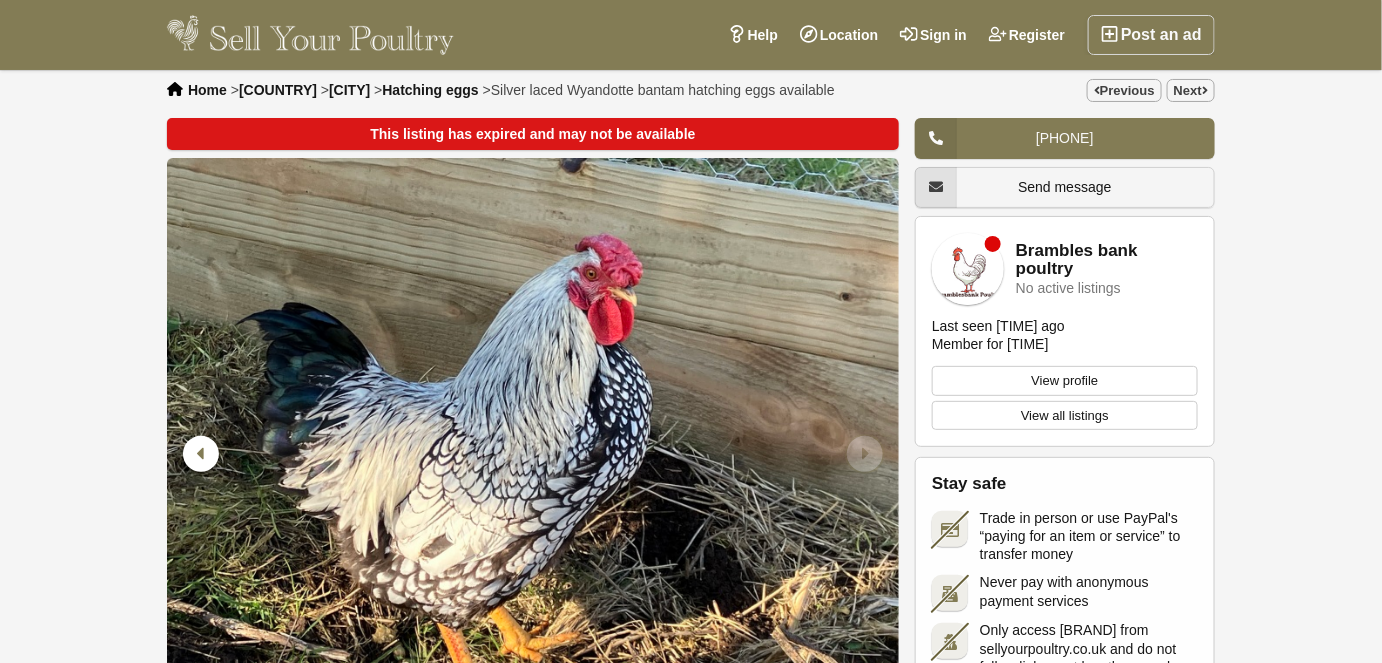 scroll, scrollTop: 0, scrollLeft: 0, axis: both 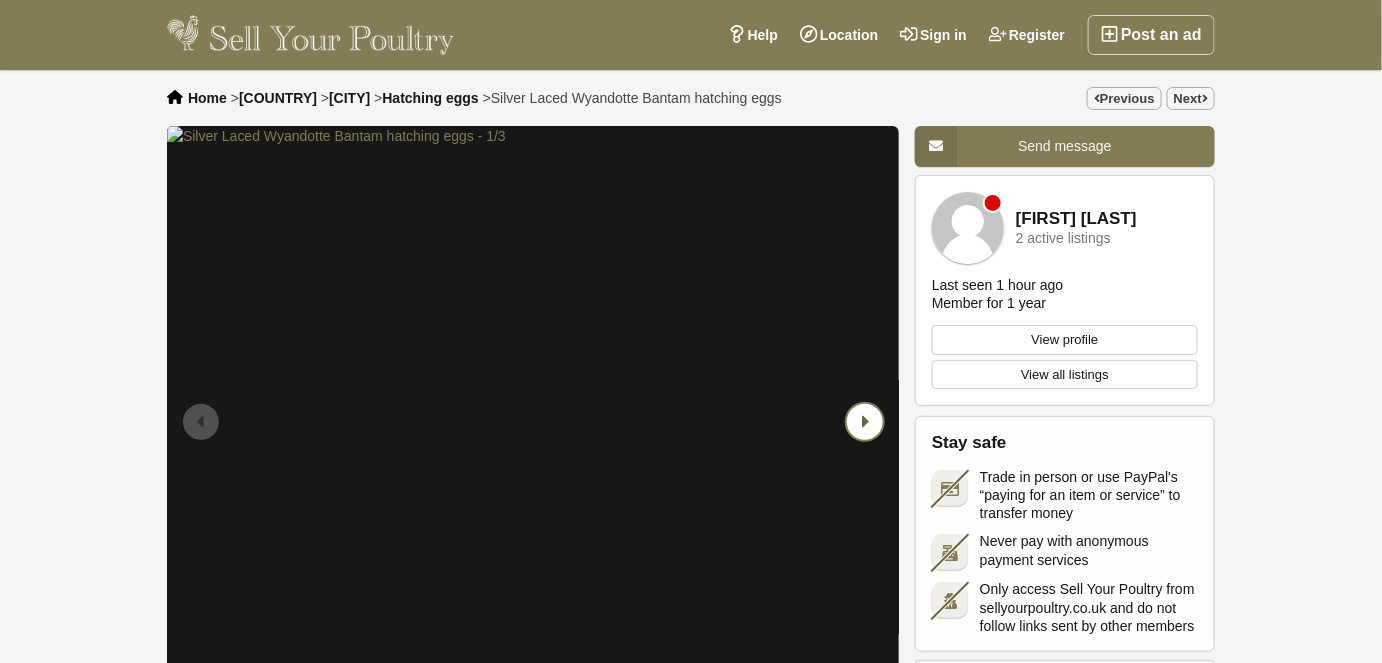 click at bounding box center (865, 422) 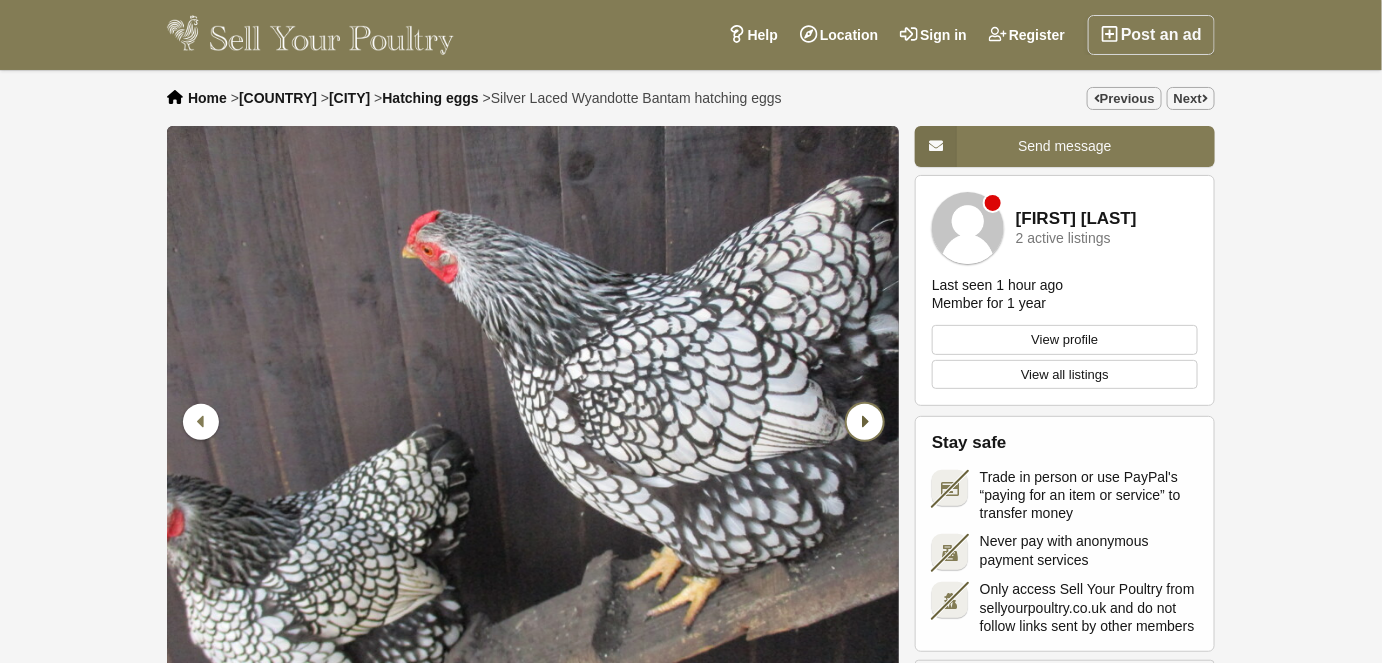 click at bounding box center (865, 422) 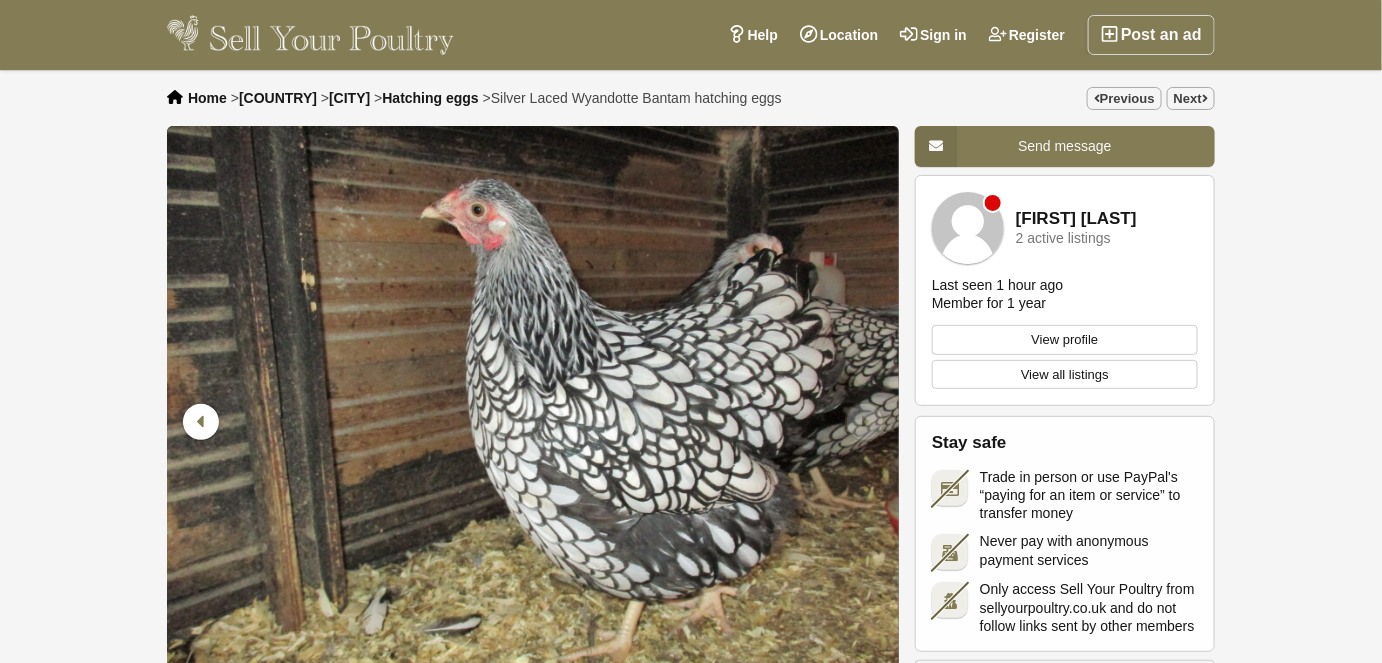 click at bounding box center [865, 422] 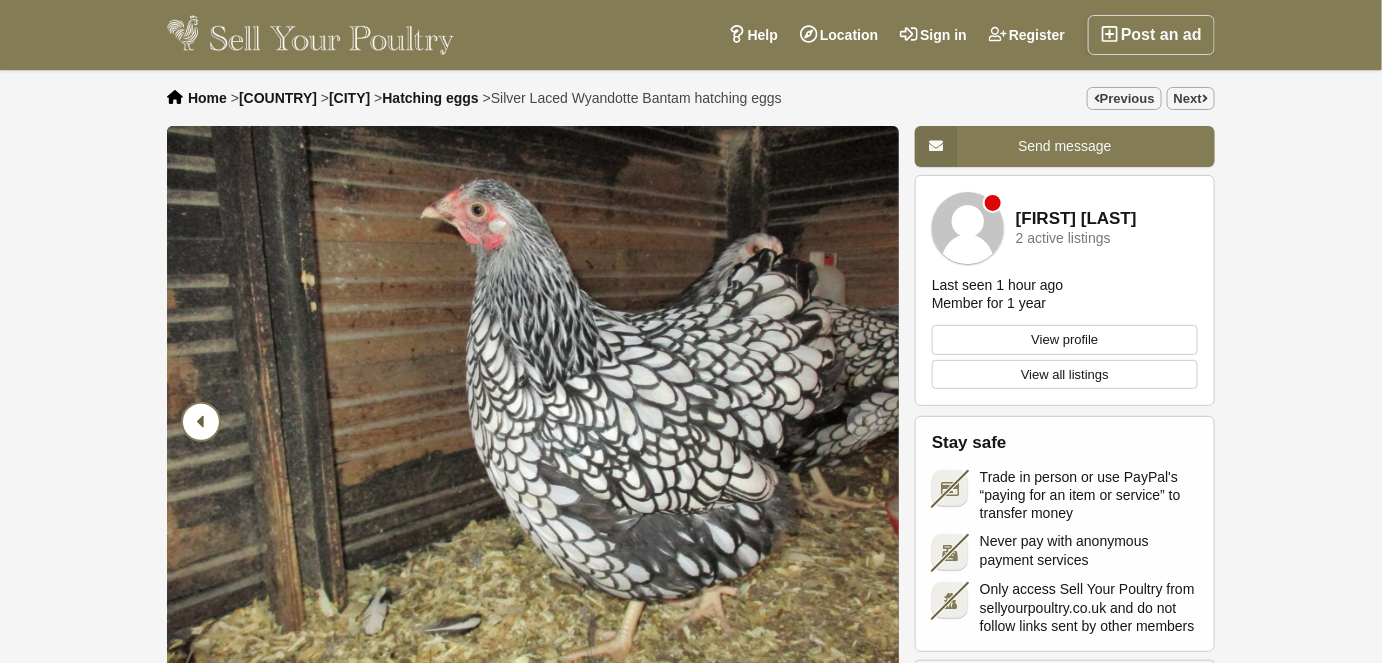 click at bounding box center [201, 422] 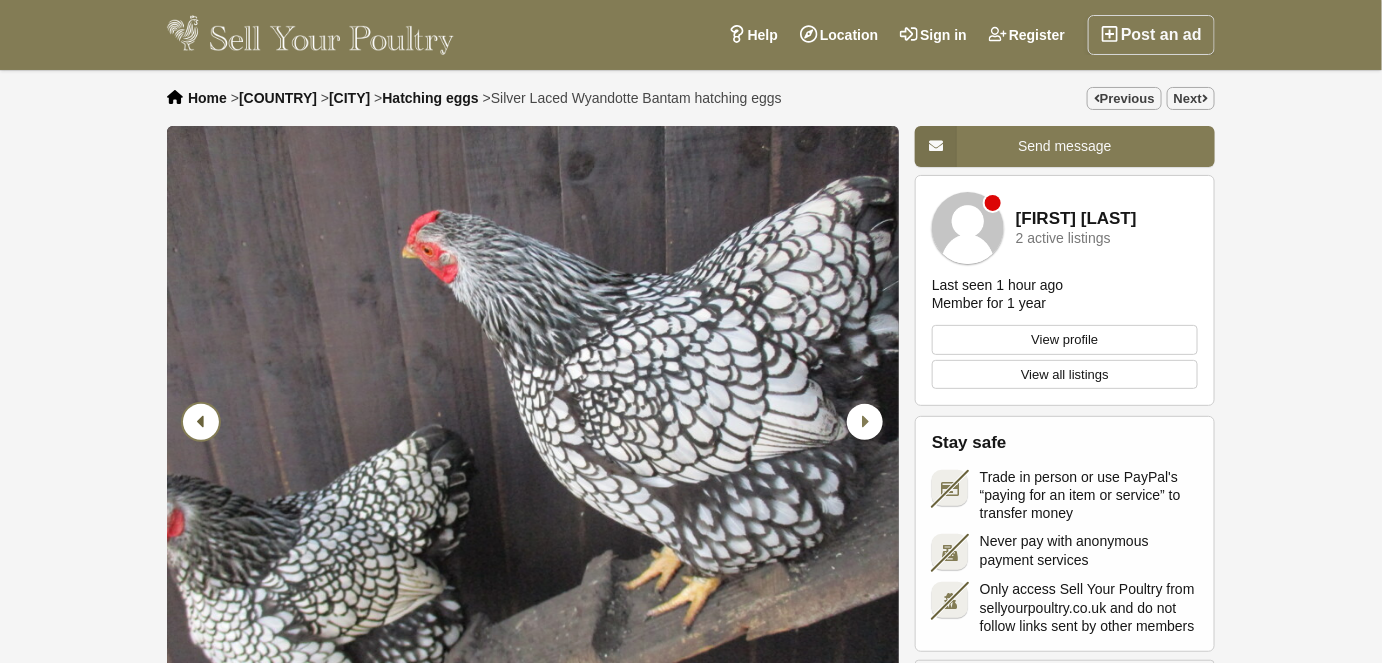 click at bounding box center [201, 422] 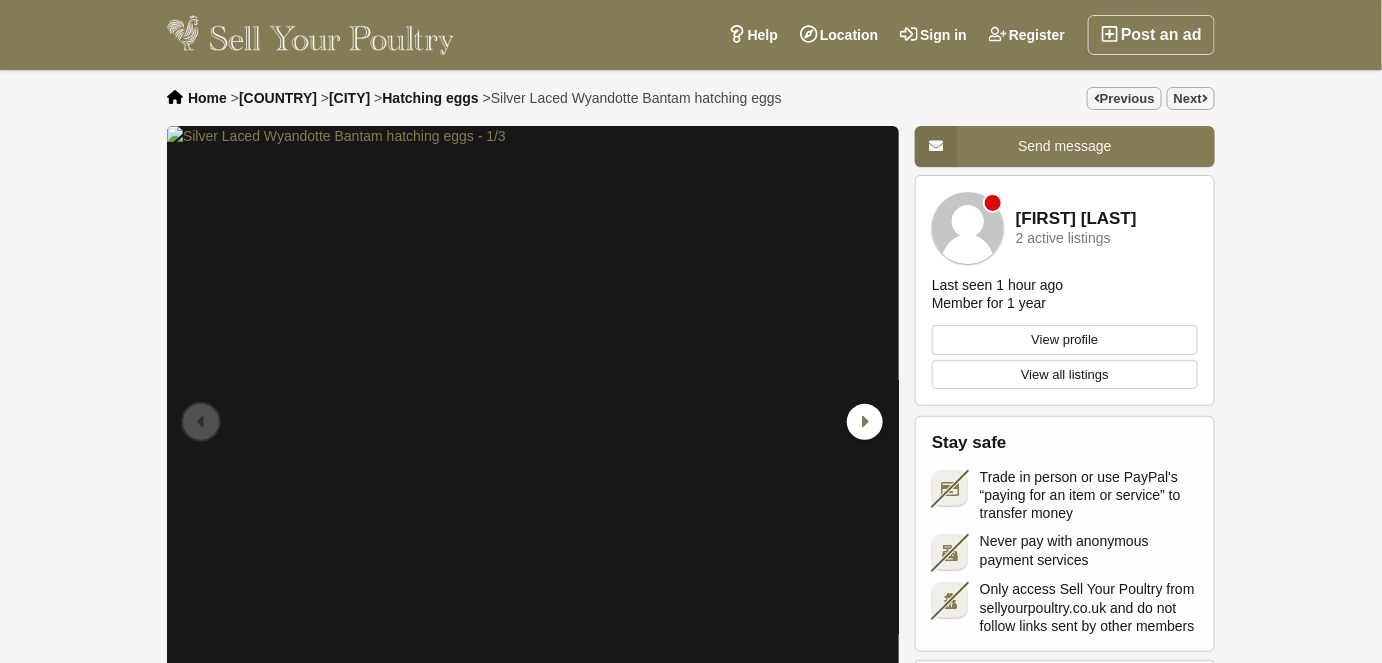 click at bounding box center (201, 422) 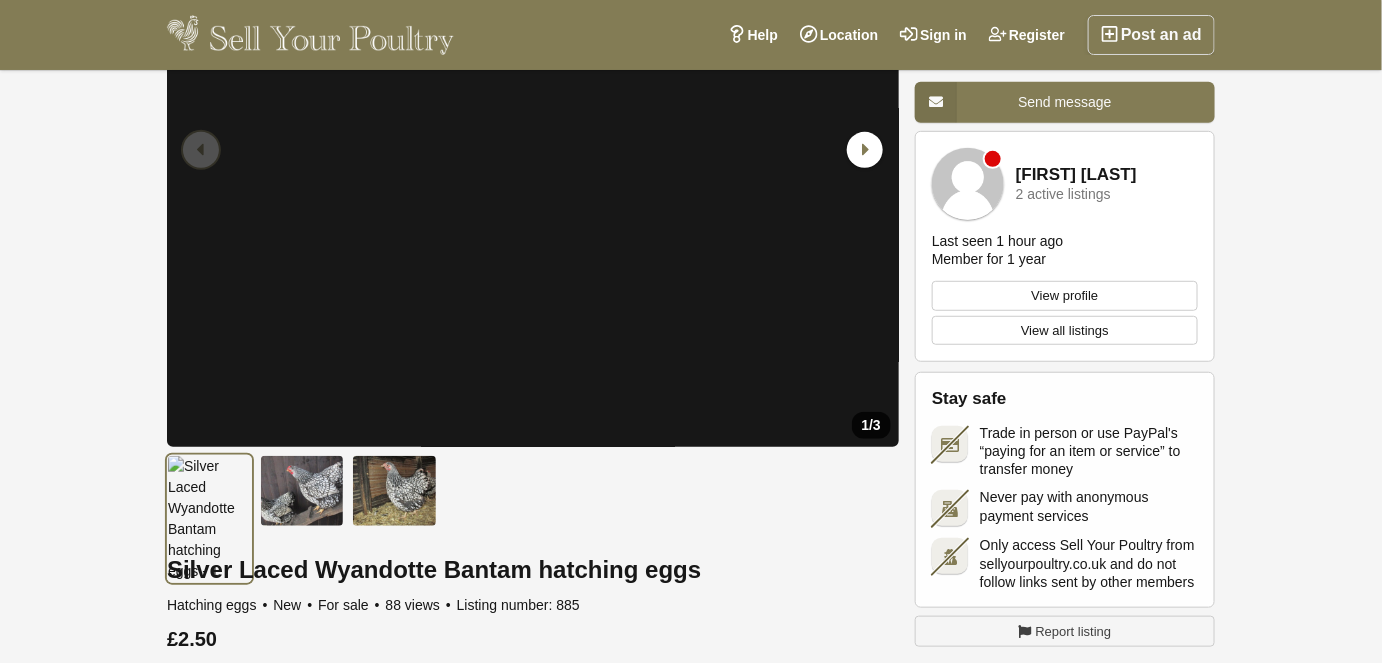 scroll, scrollTop: 363, scrollLeft: 0, axis: vertical 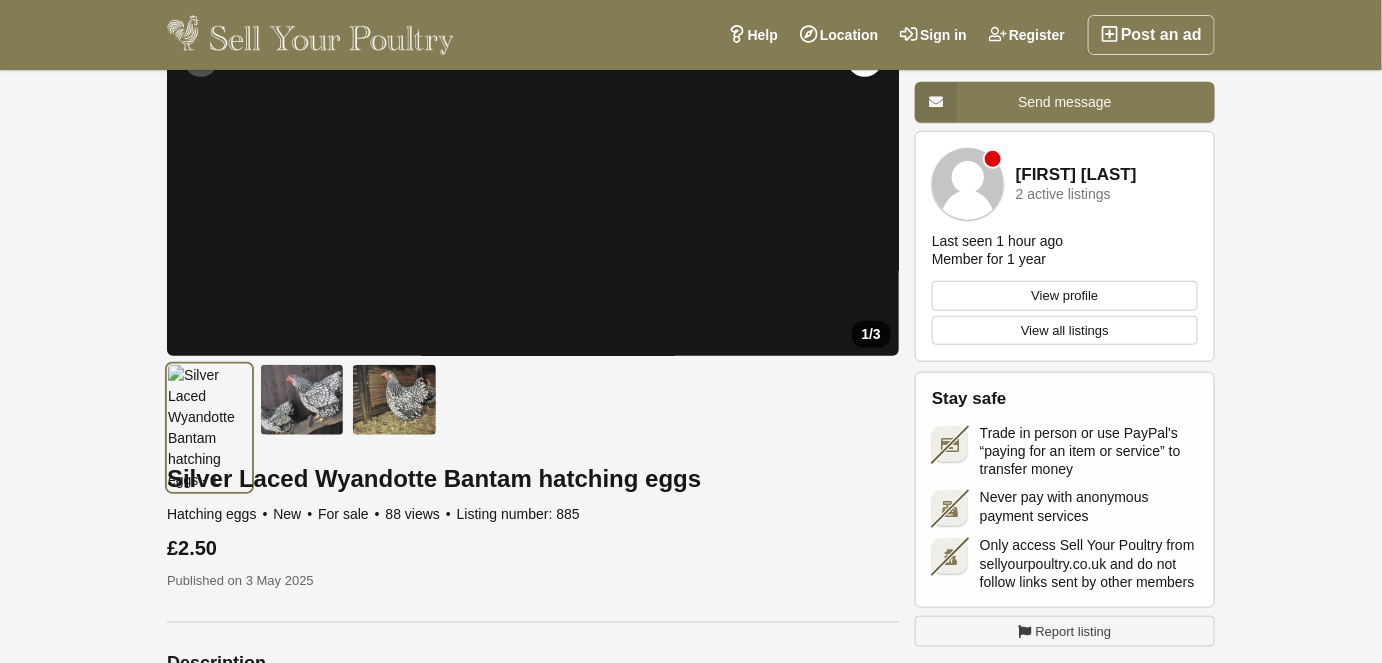 click at bounding box center (537, 396) 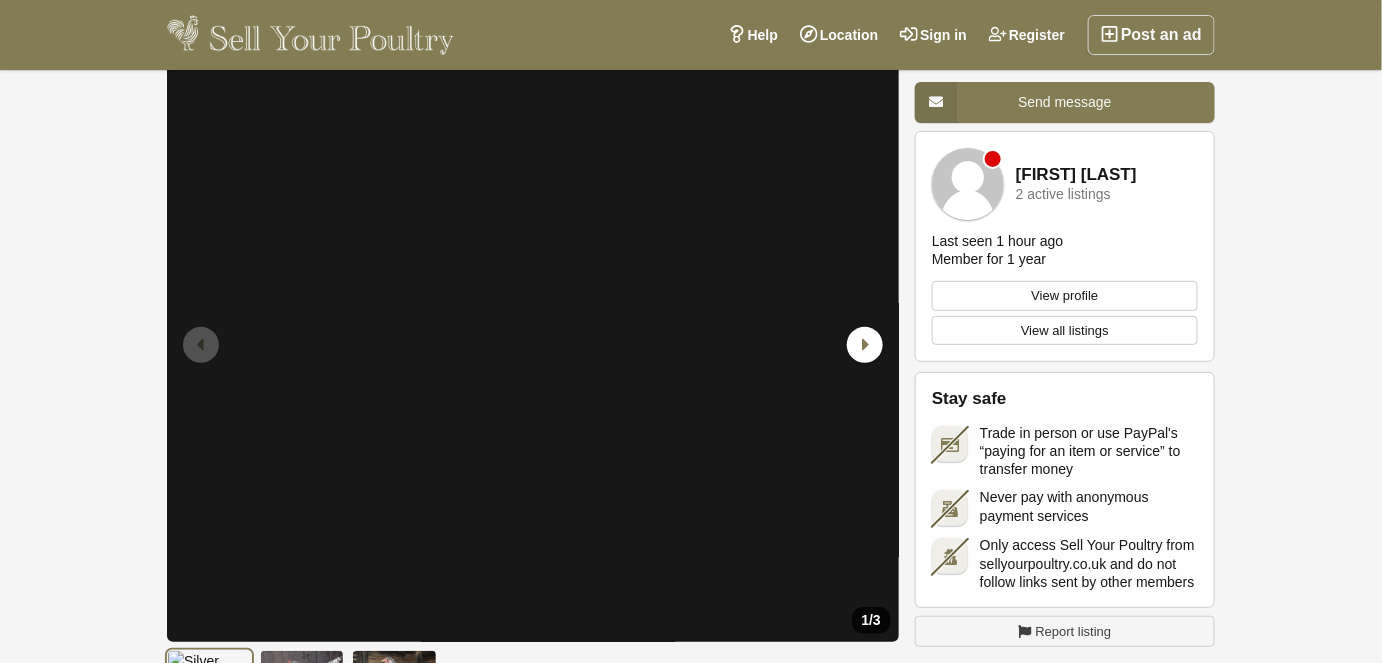 scroll, scrollTop: 48, scrollLeft: 0, axis: vertical 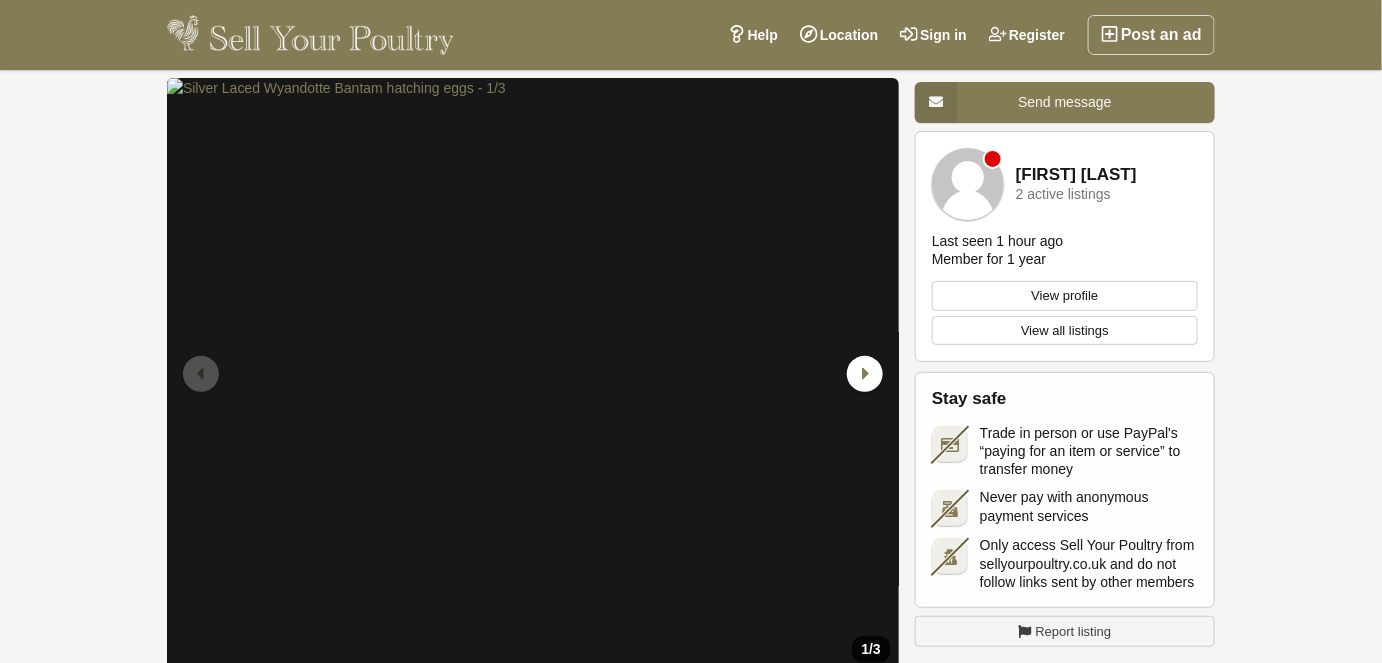 click on "View profile" at bounding box center (1065, 296) 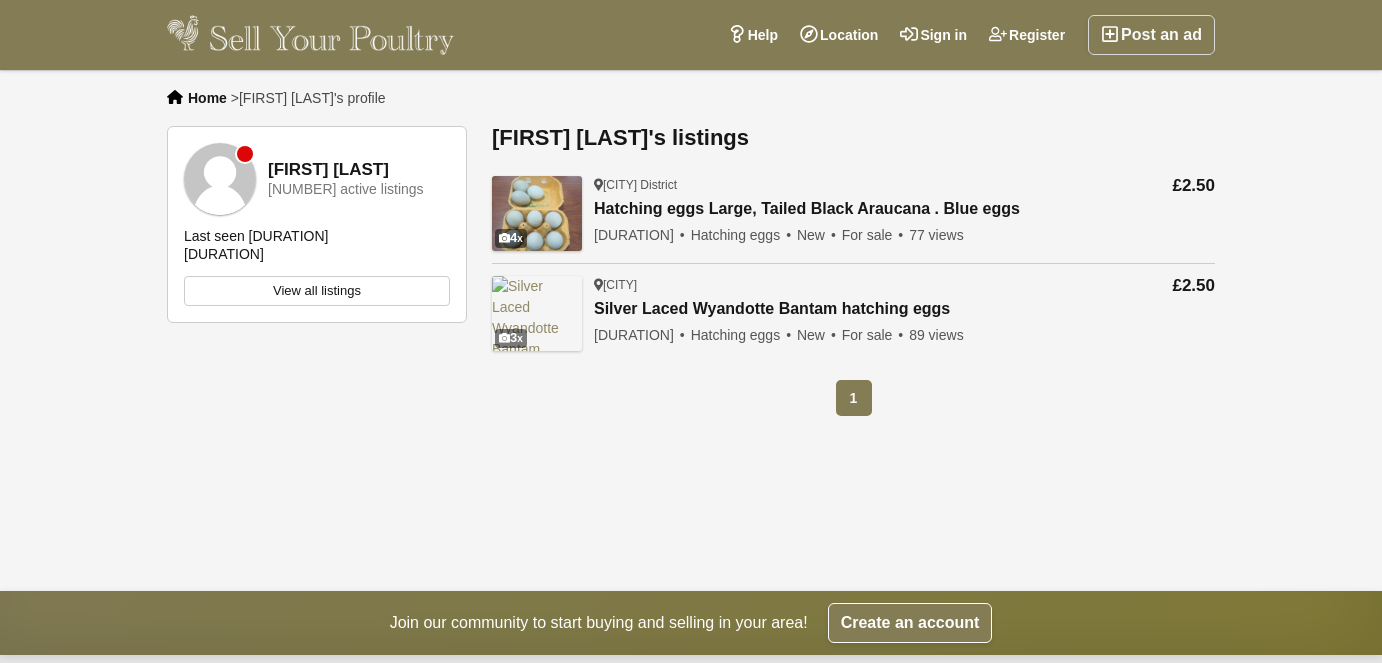 scroll, scrollTop: 0, scrollLeft: 0, axis: both 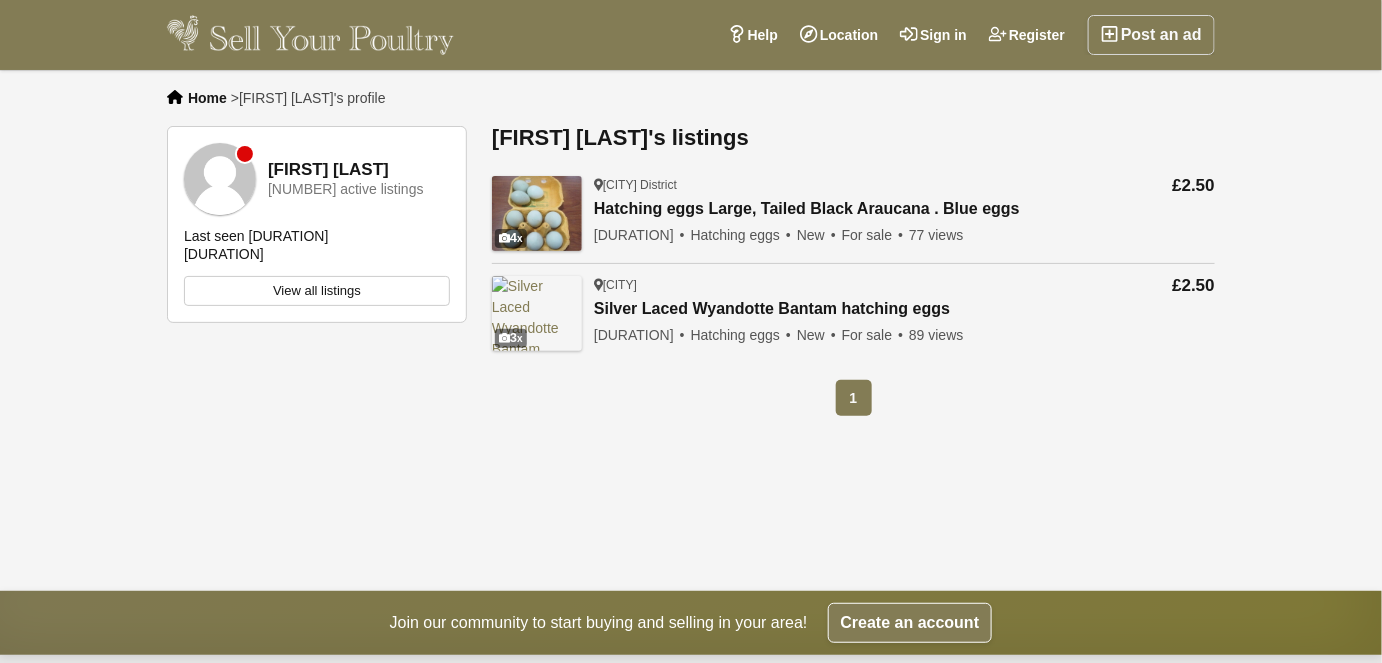click on "Hatching eggs Large, Tailed Black Araucana . Blue eggs" at bounding box center [807, 209] 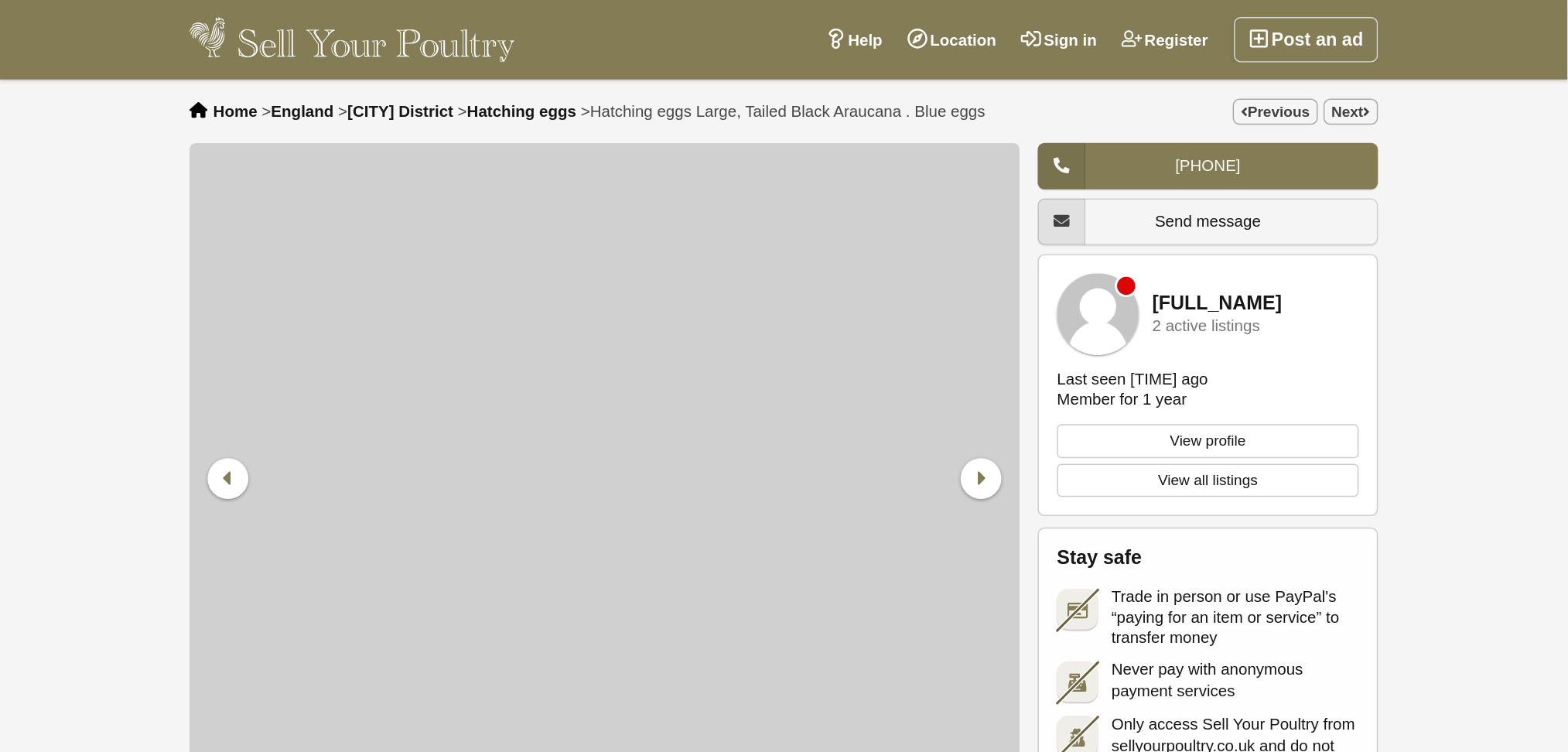 scroll, scrollTop: 0, scrollLeft: 0, axis: both 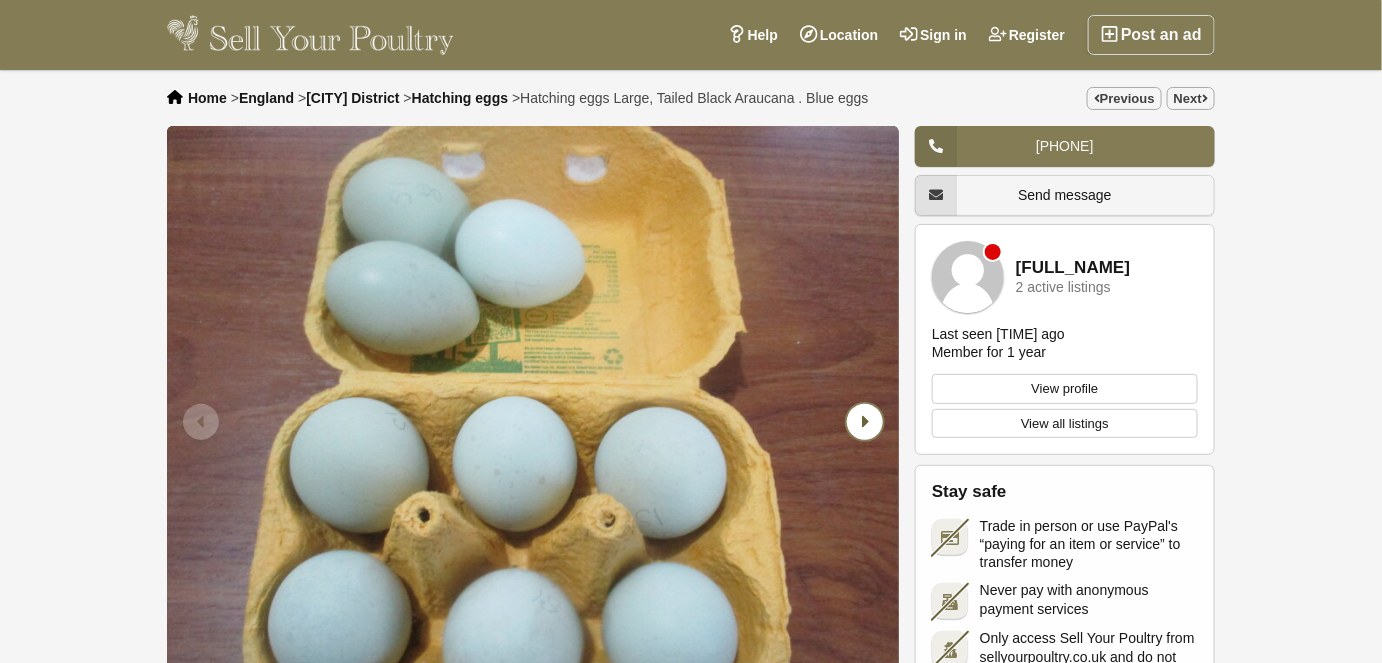 click at bounding box center [865, 422] 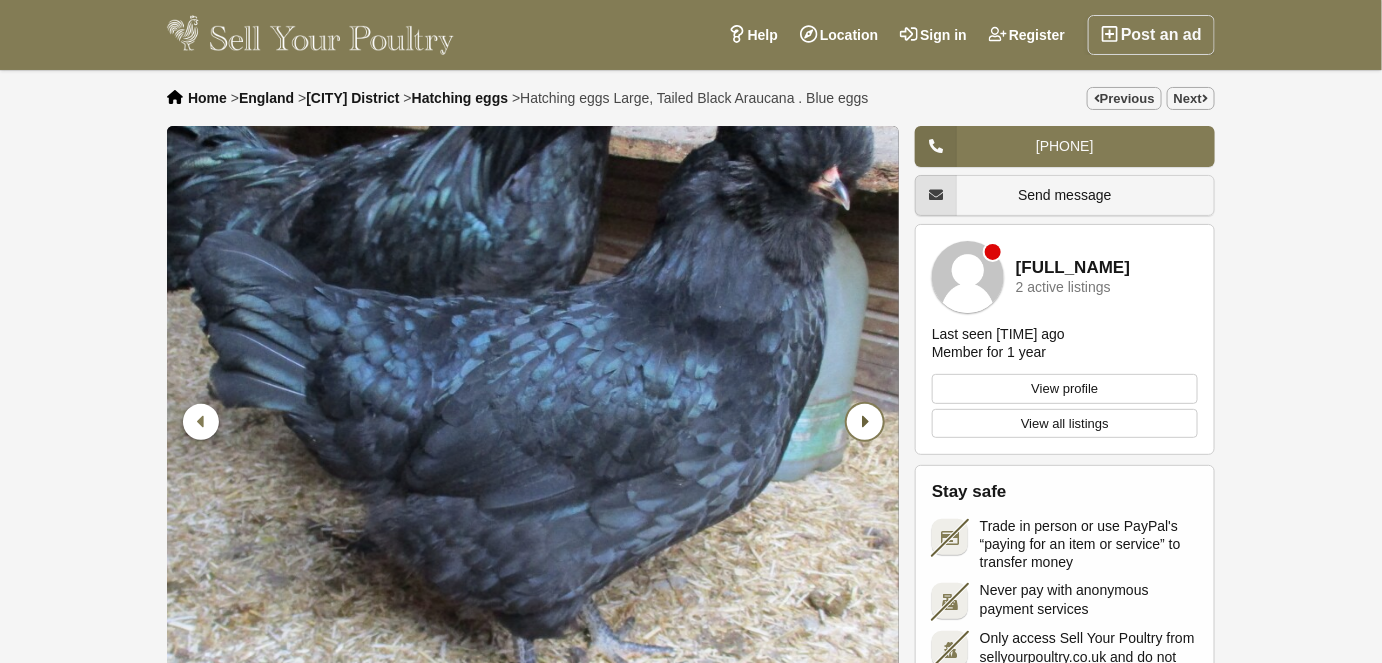 click at bounding box center (865, 422) 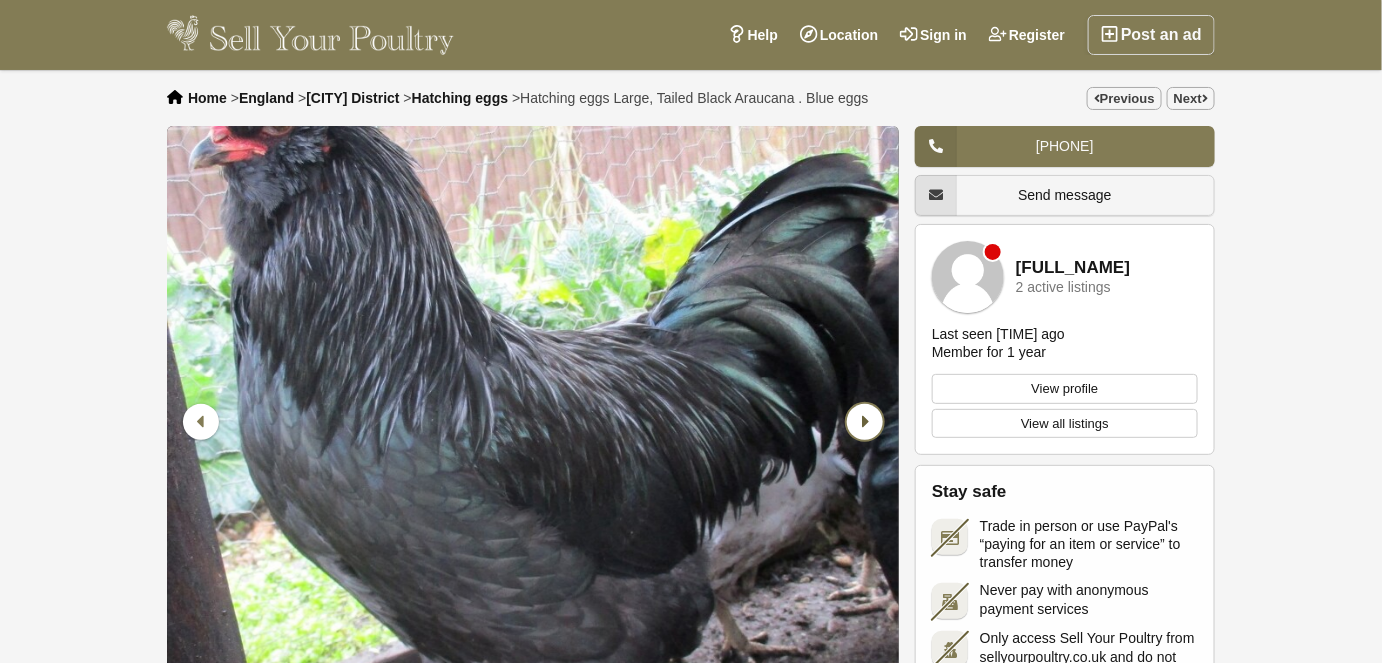 click at bounding box center [865, 422] 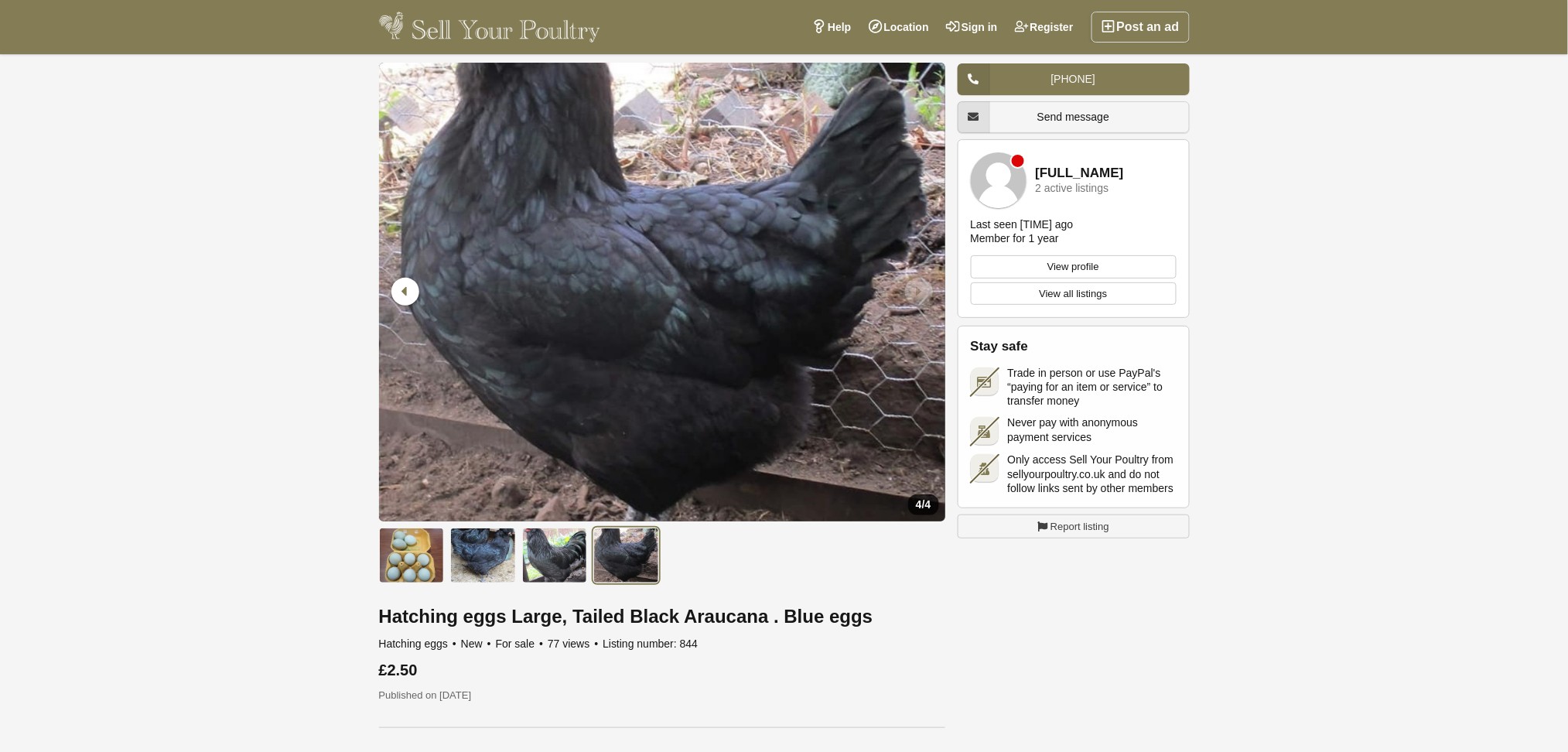 scroll, scrollTop: 0, scrollLeft: 0, axis: both 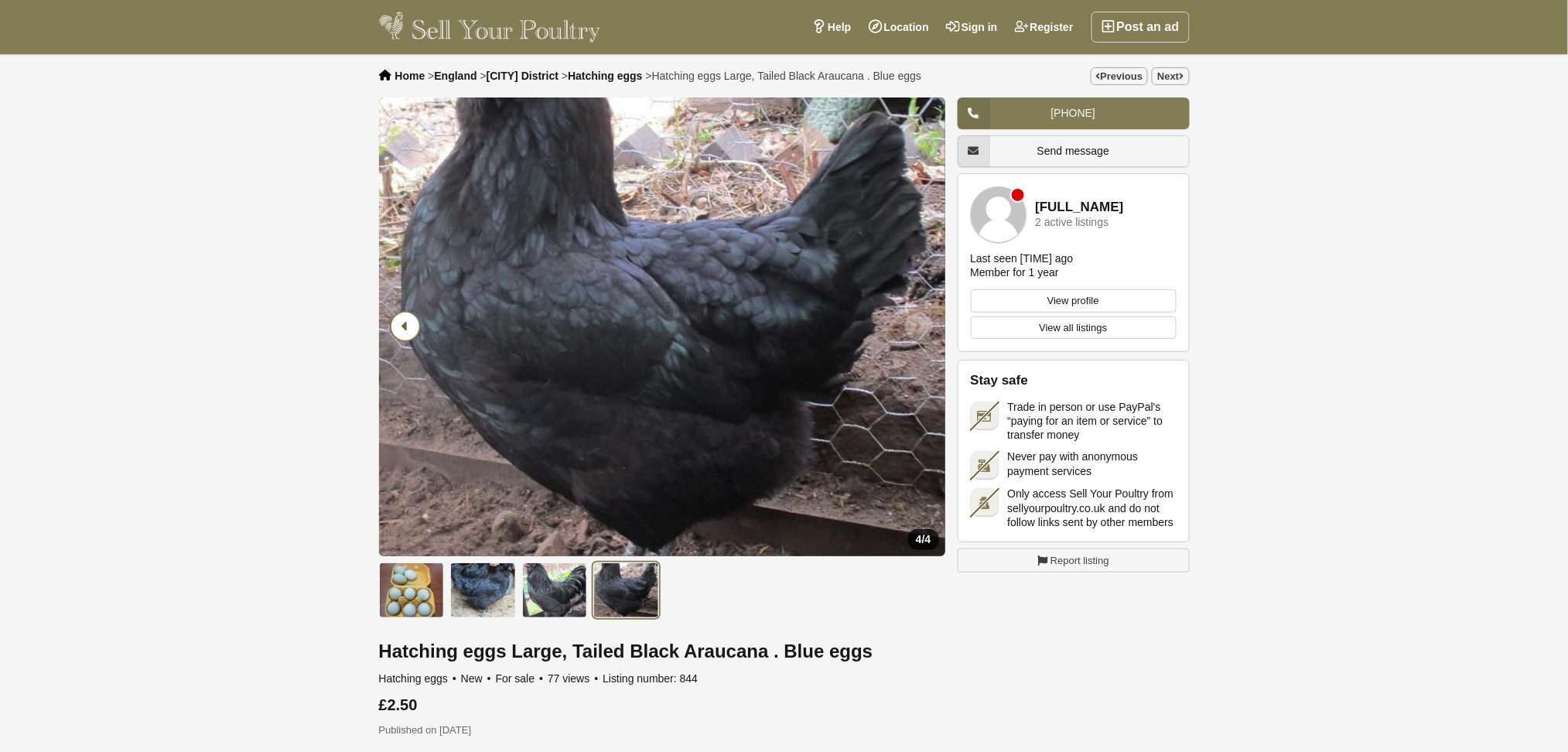 click at bounding box center (405, 326) 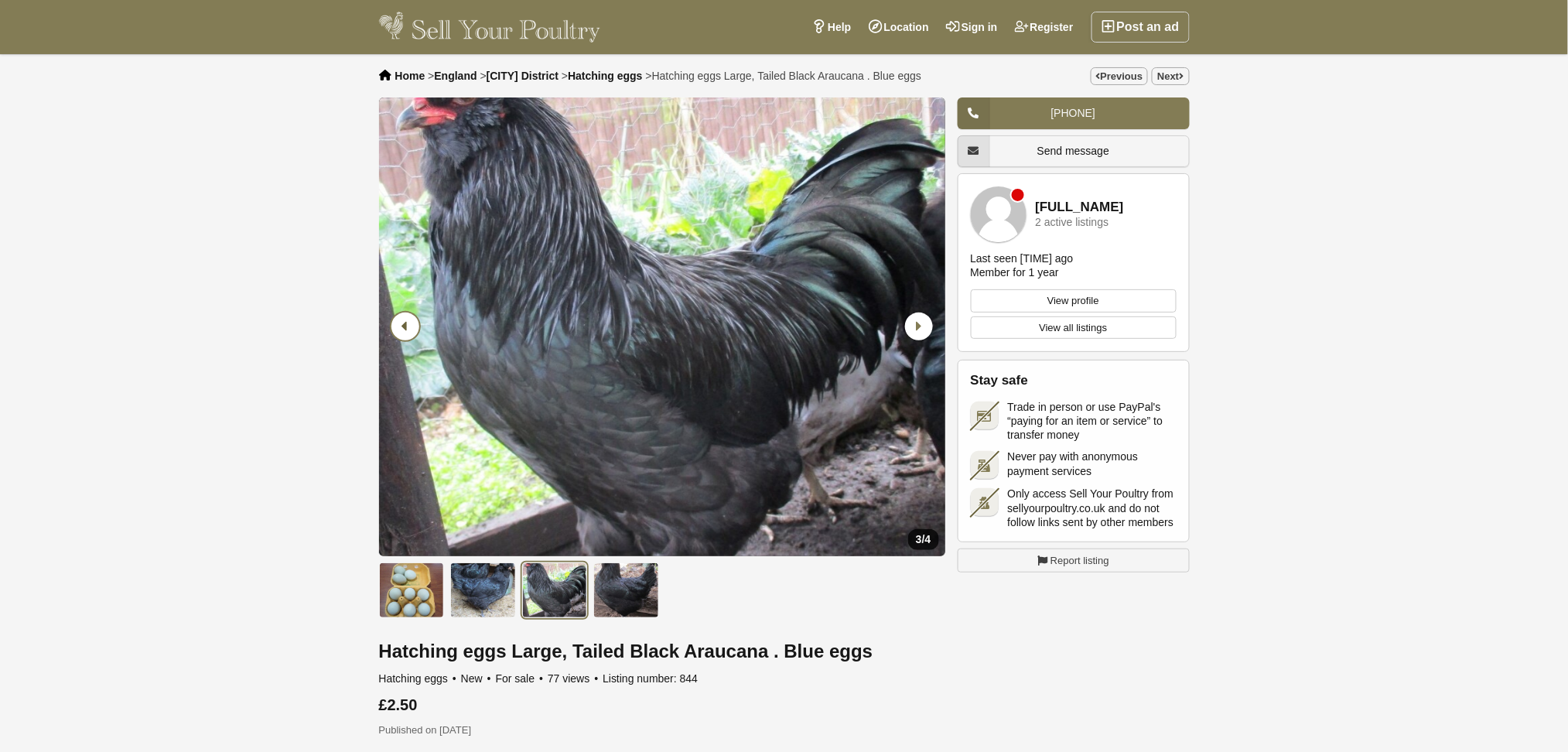 click at bounding box center (405, 326) 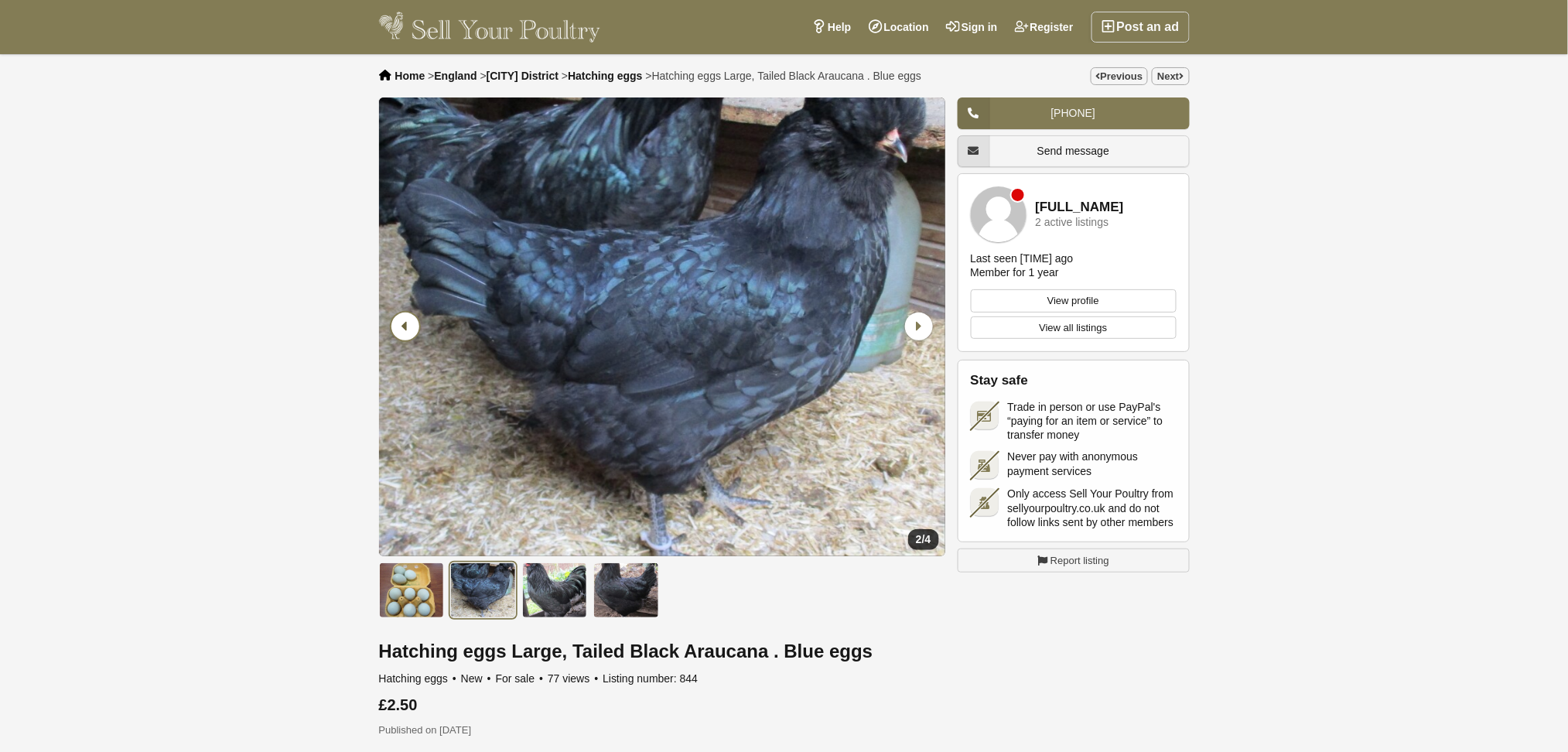 click at bounding box center [405, 326] 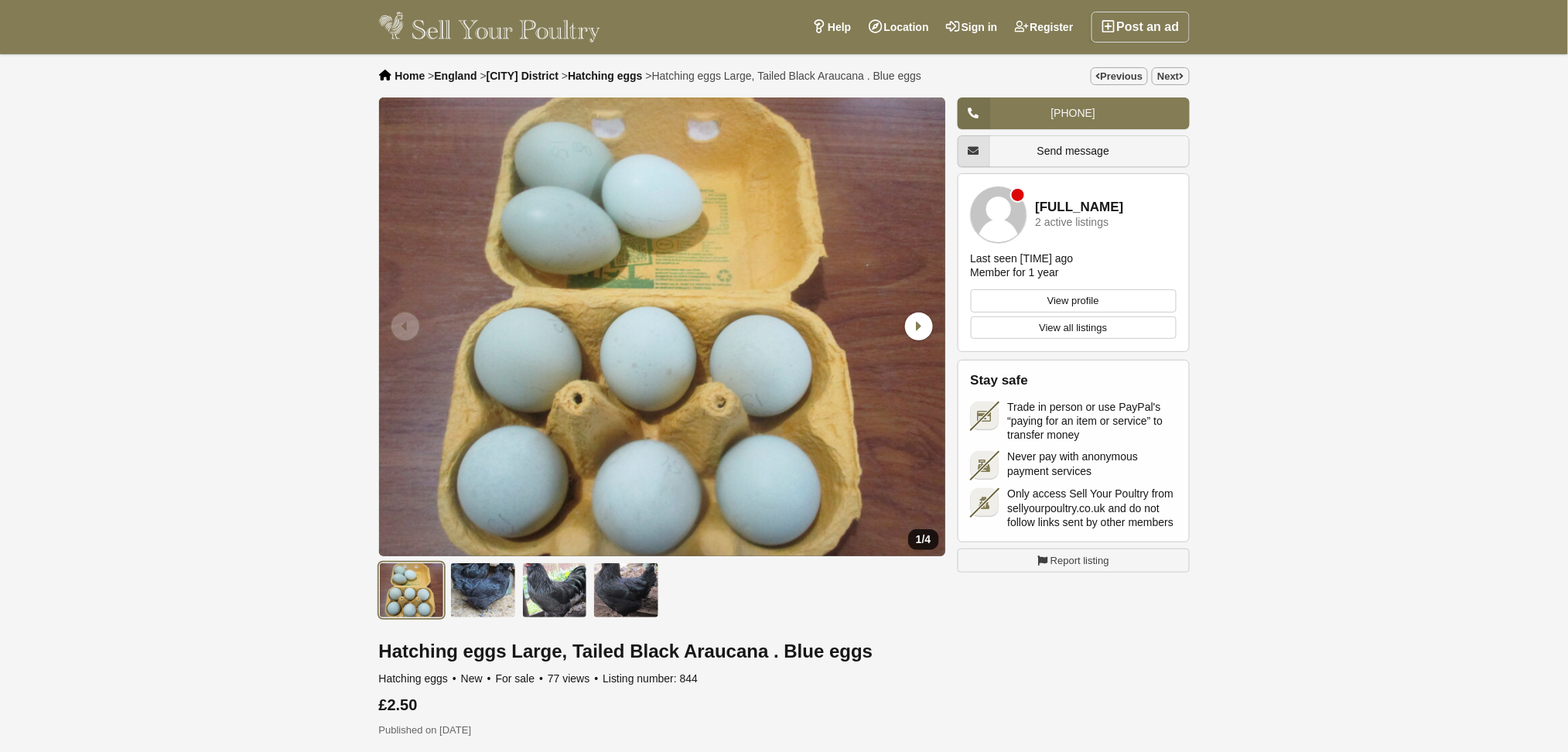 click at bounding box center (405, 326) 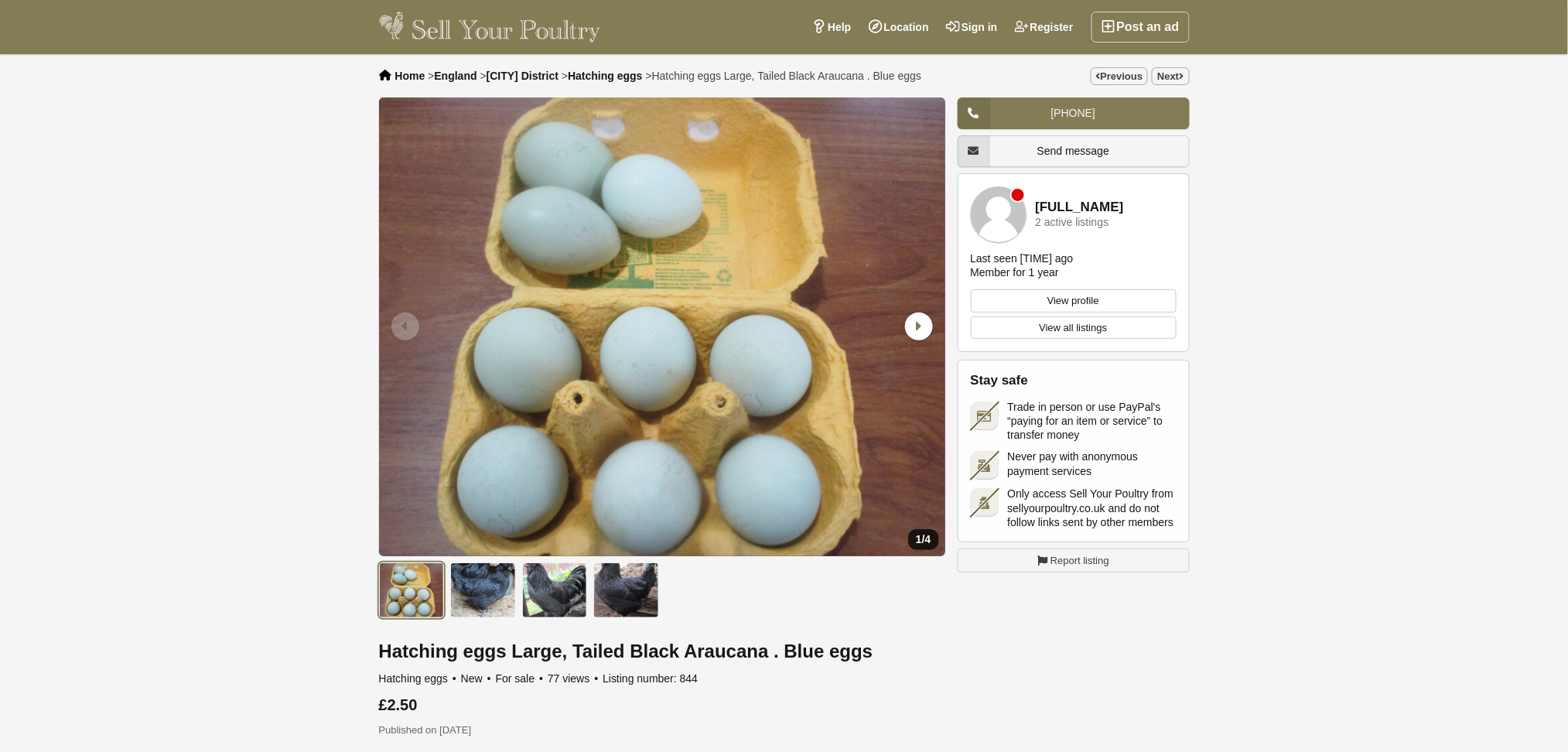 click on "Hatching eggs Large, Tailed Black Araucana . Blue eggs" at bounding box center (662, 651) 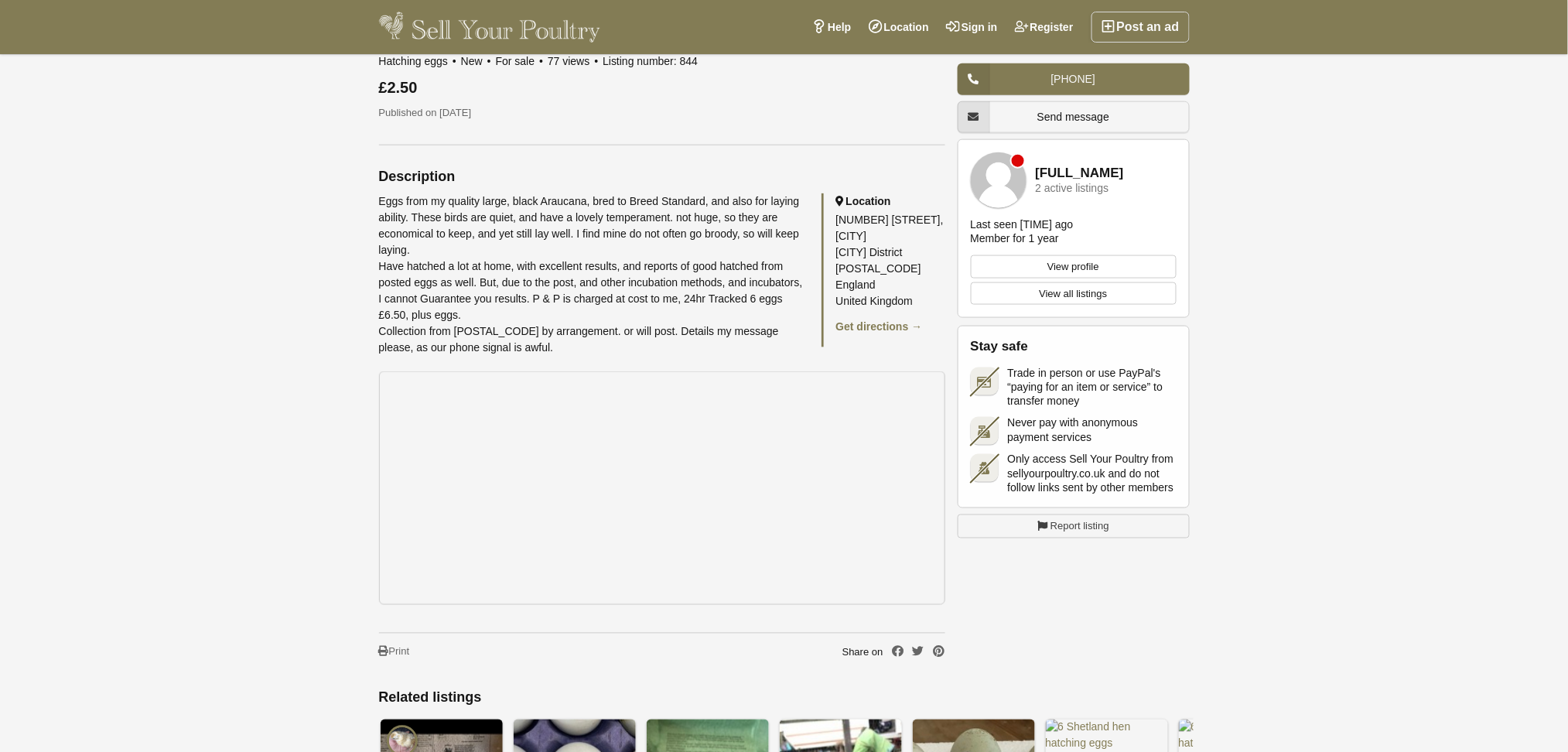 scroll, scrollTop: 619, scrollLeft: 0, axis: vertical 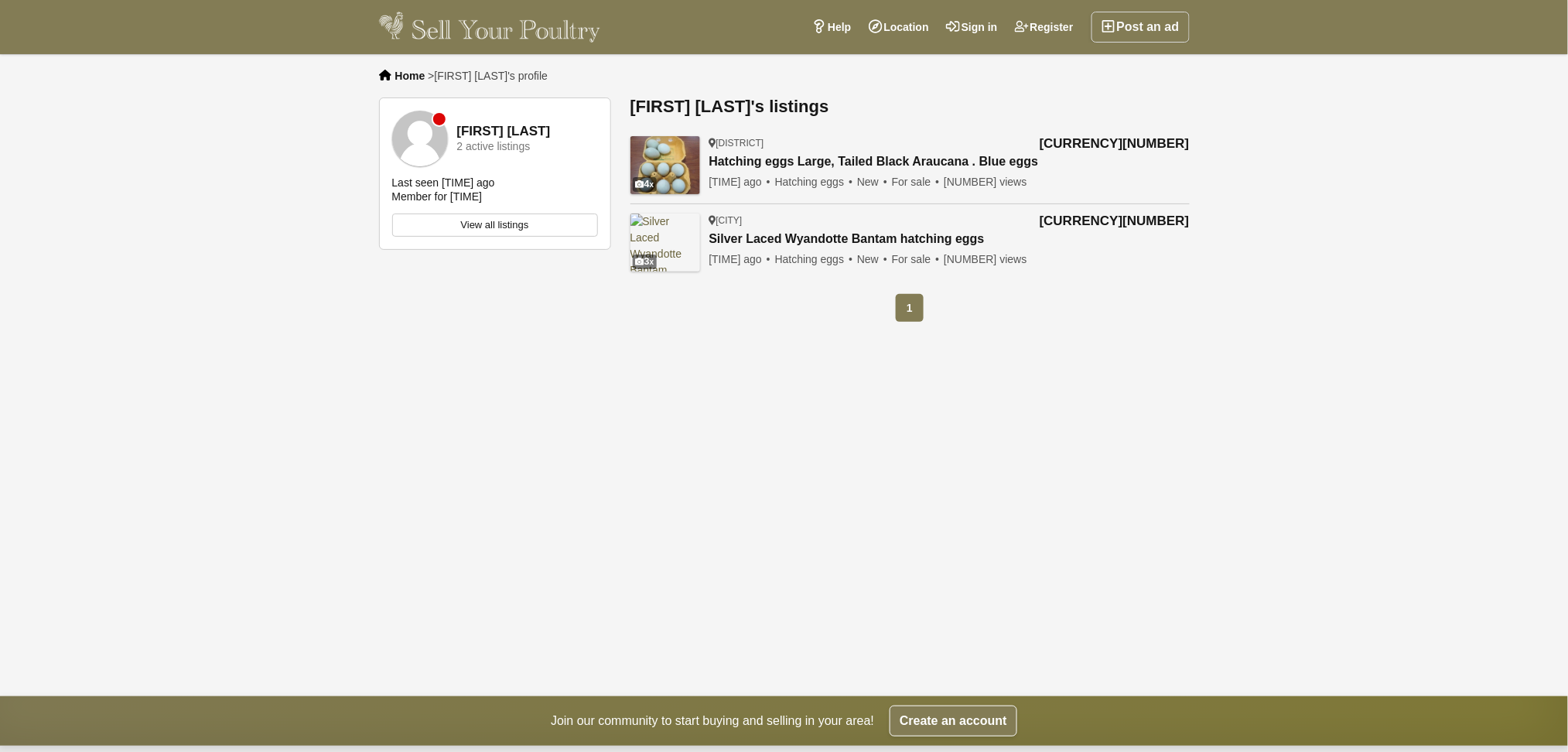 click at bounding box center [665, 242] 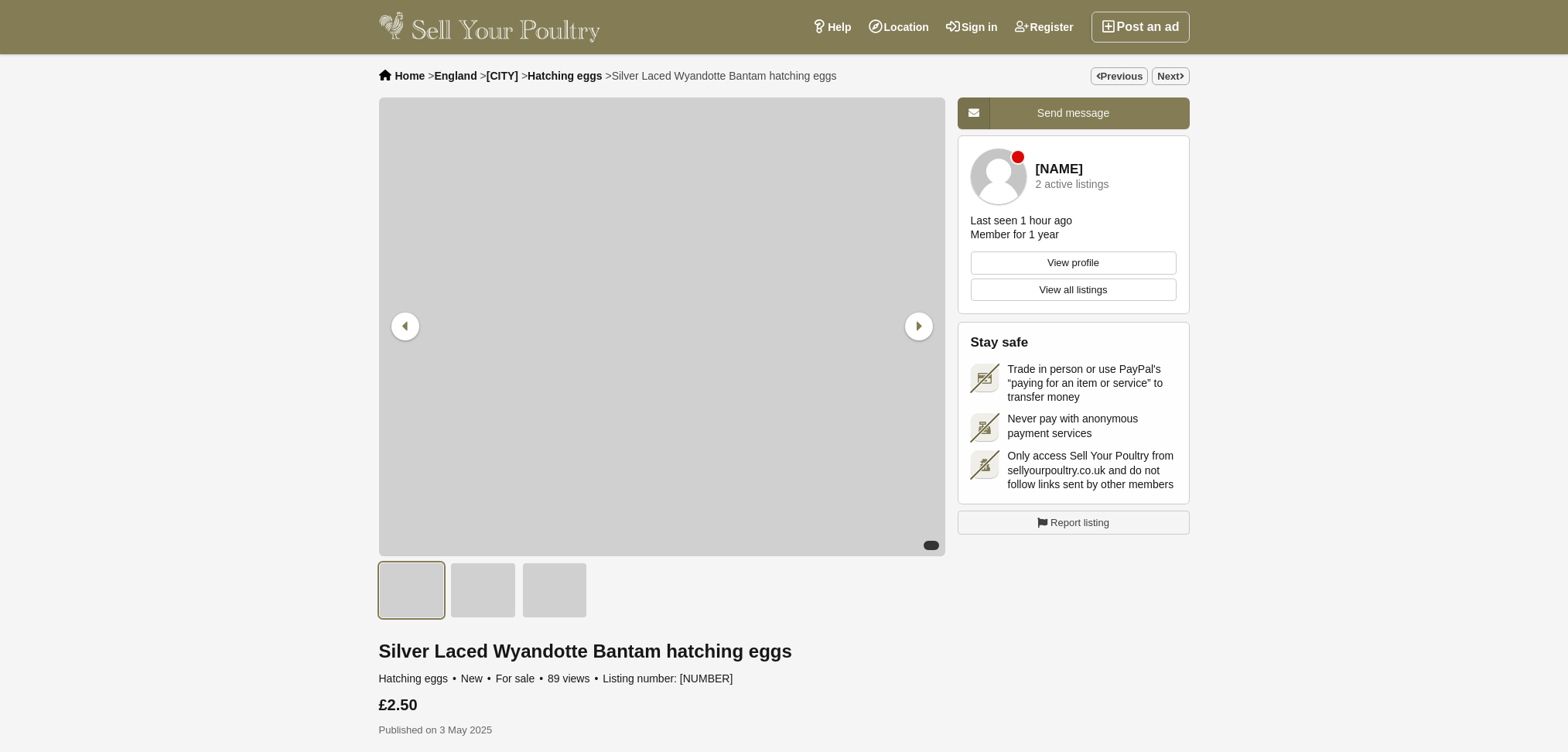 scroll, scrollTop: 0, scrollLeft: 0, axis: both 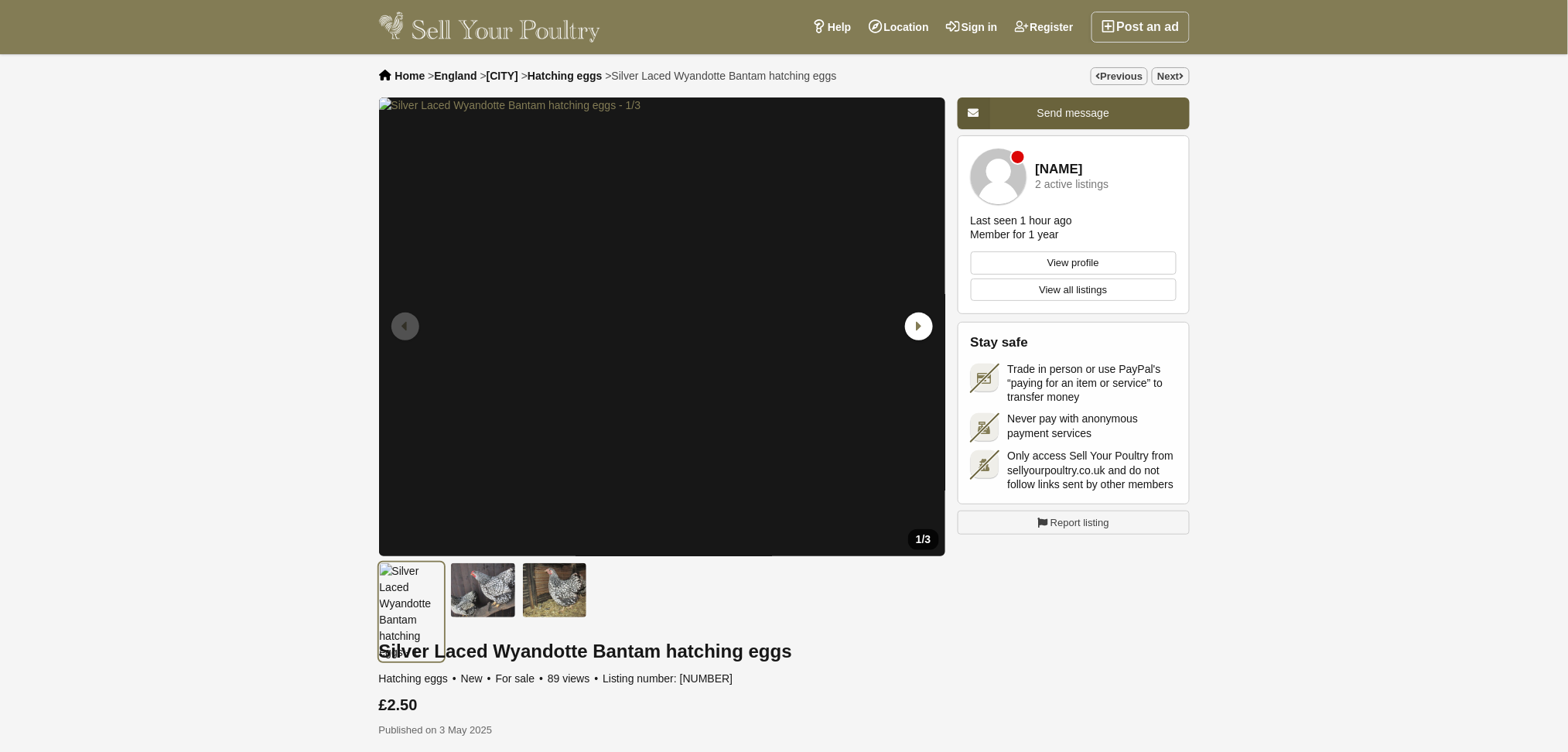 click on "Send message" at bounding box center [1074, 113] 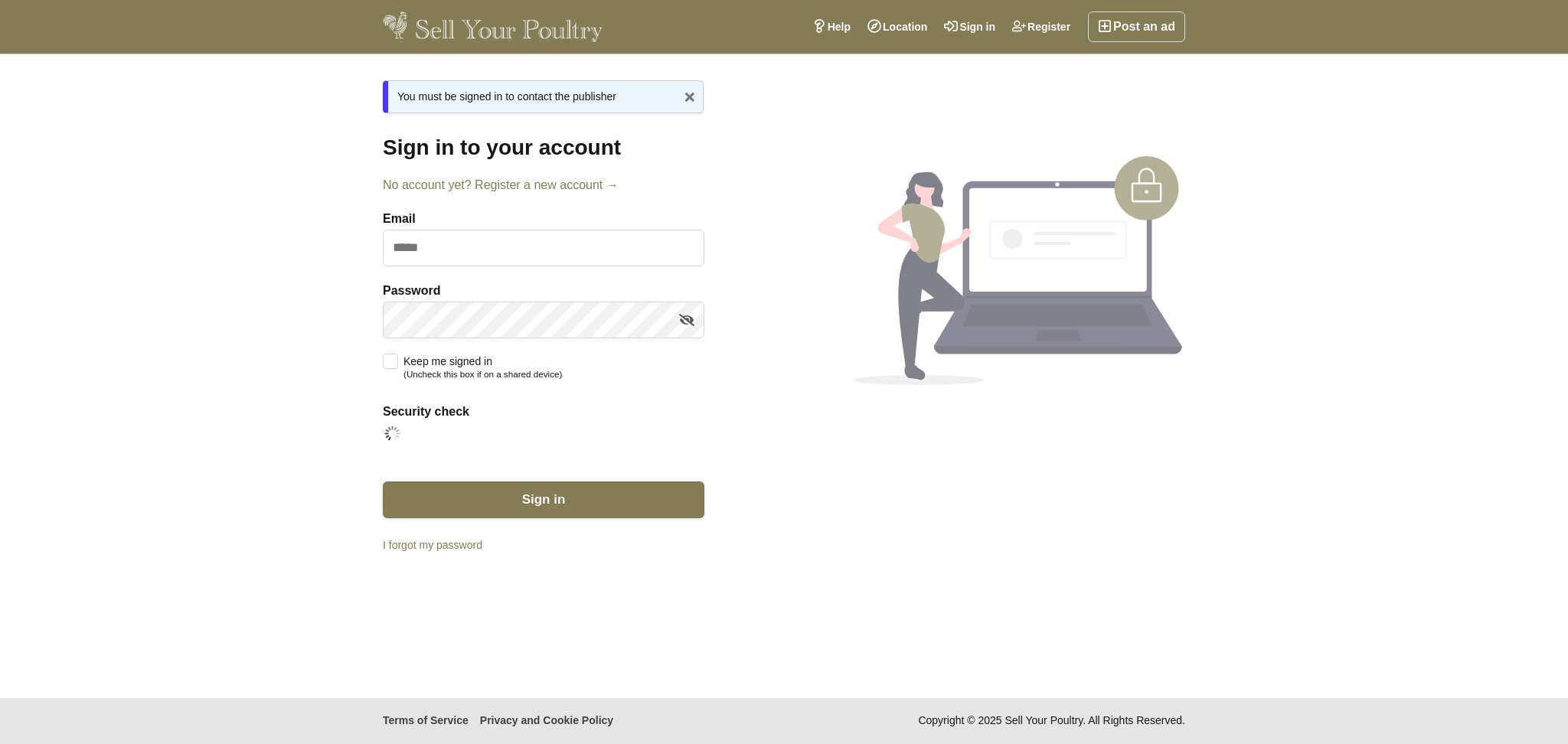 scroll, scrollTop: 0, scrollLeft: 0, axis: both 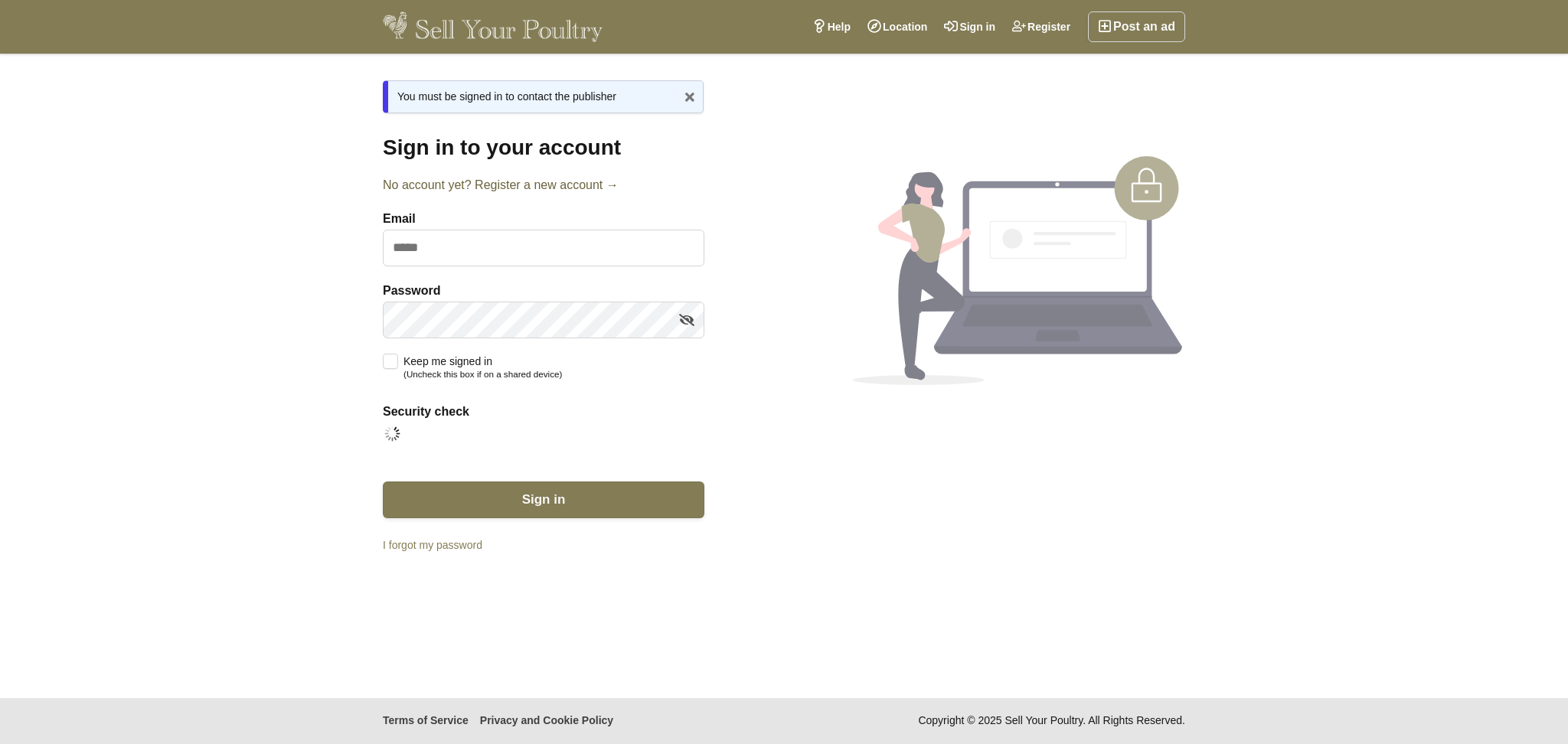 click on "No account yet? Register a new account →" at bounding box center [544, 185] 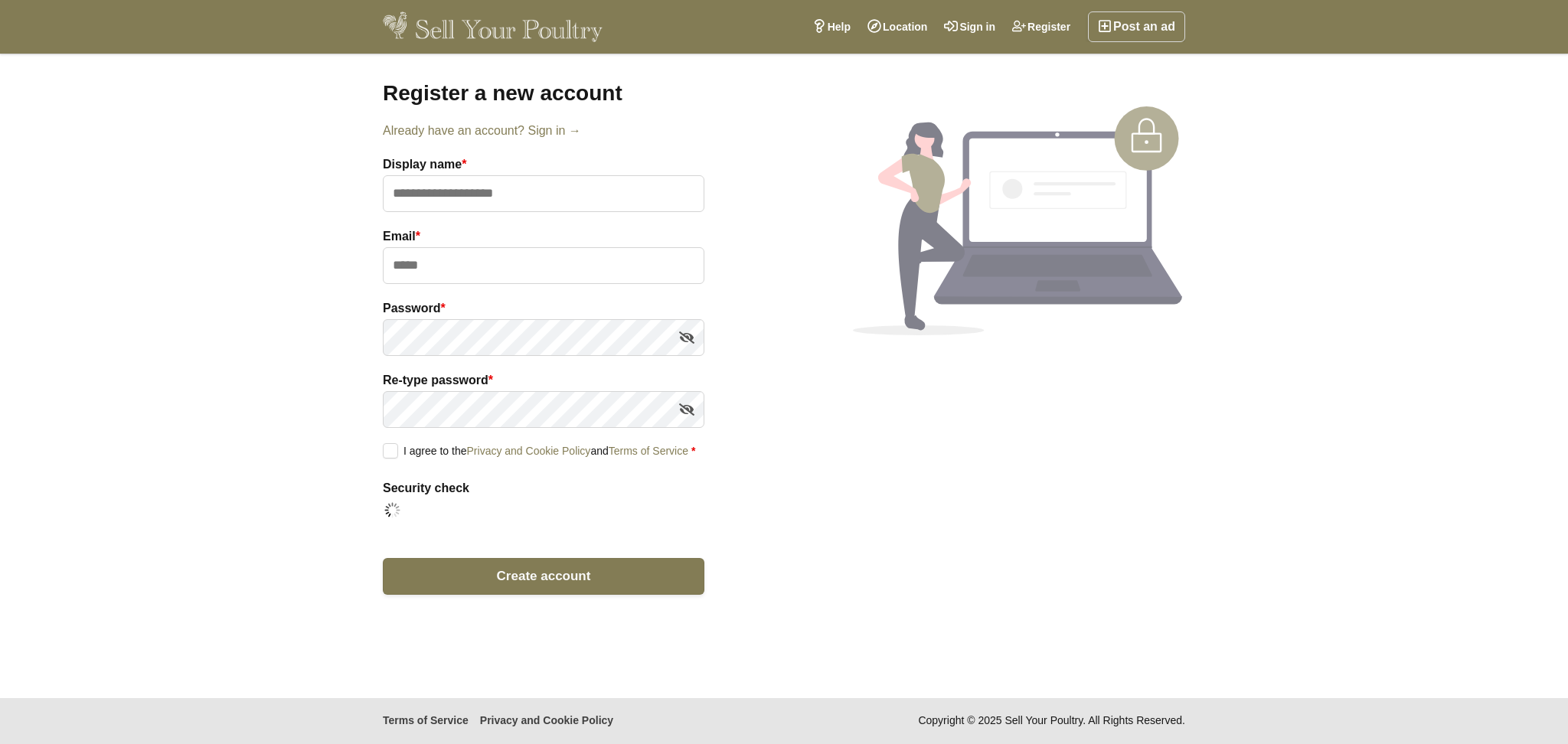 scroll, scrollTop: 0, scrollLeft: 0, axis: both 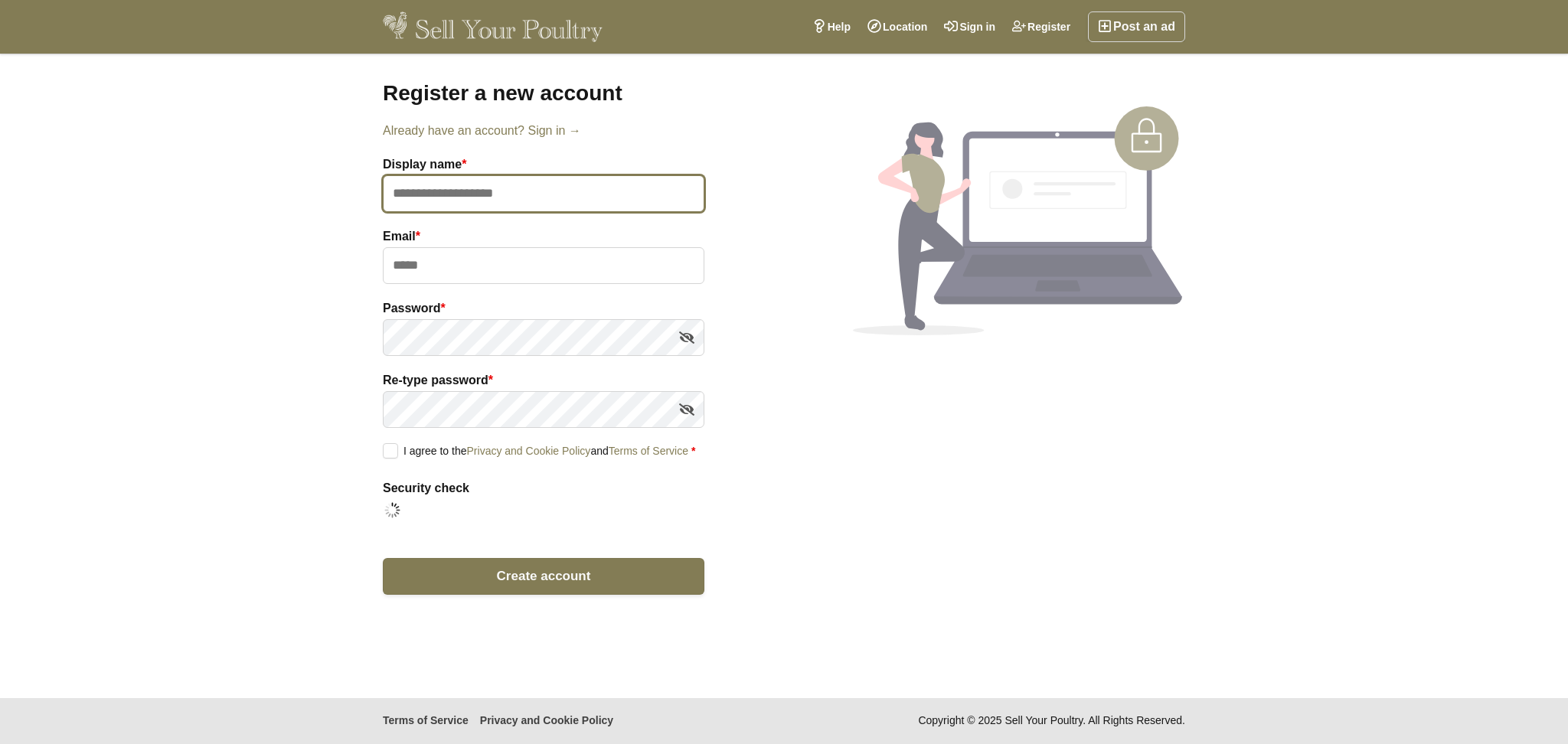 click at bounding box center (544, 194) 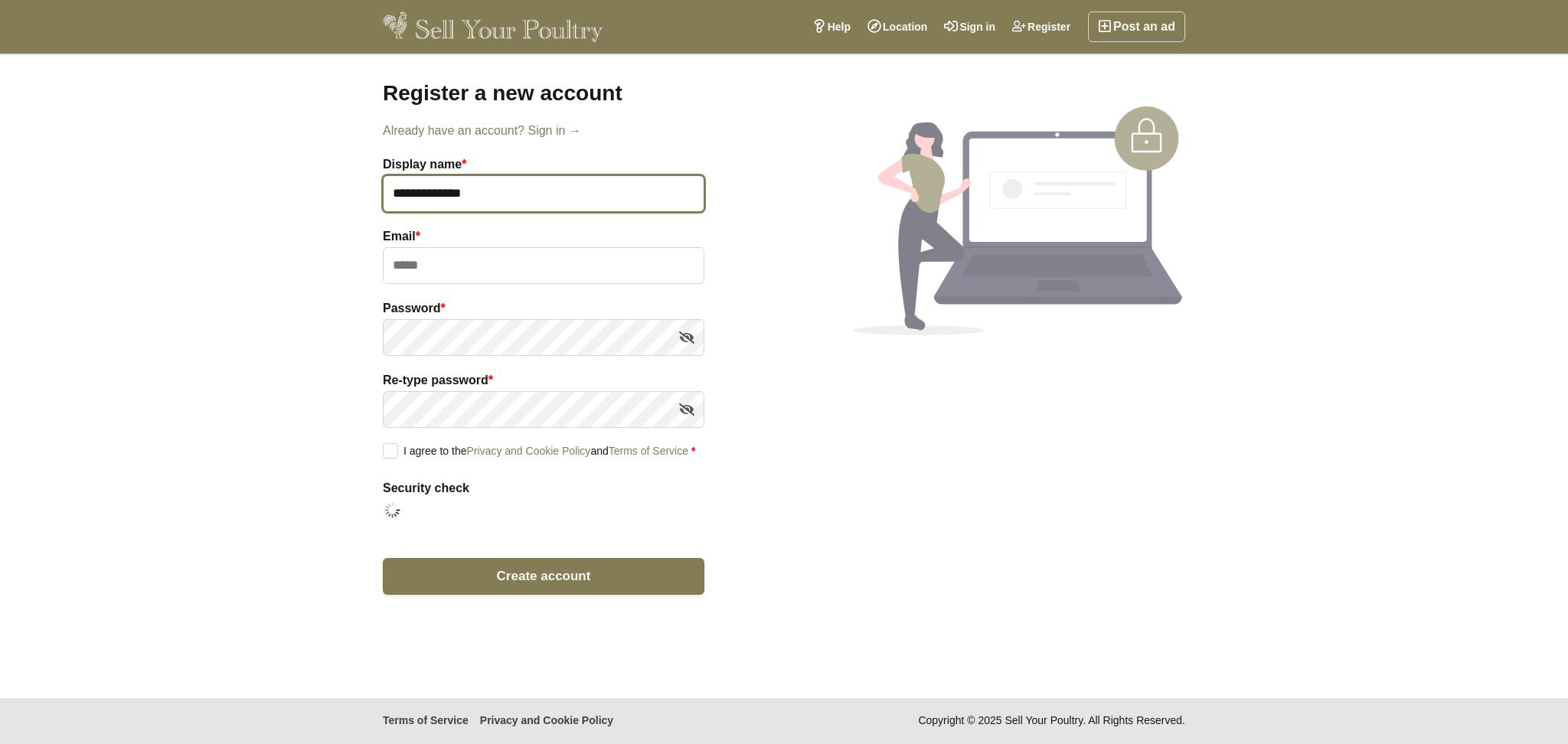 type on "**********" 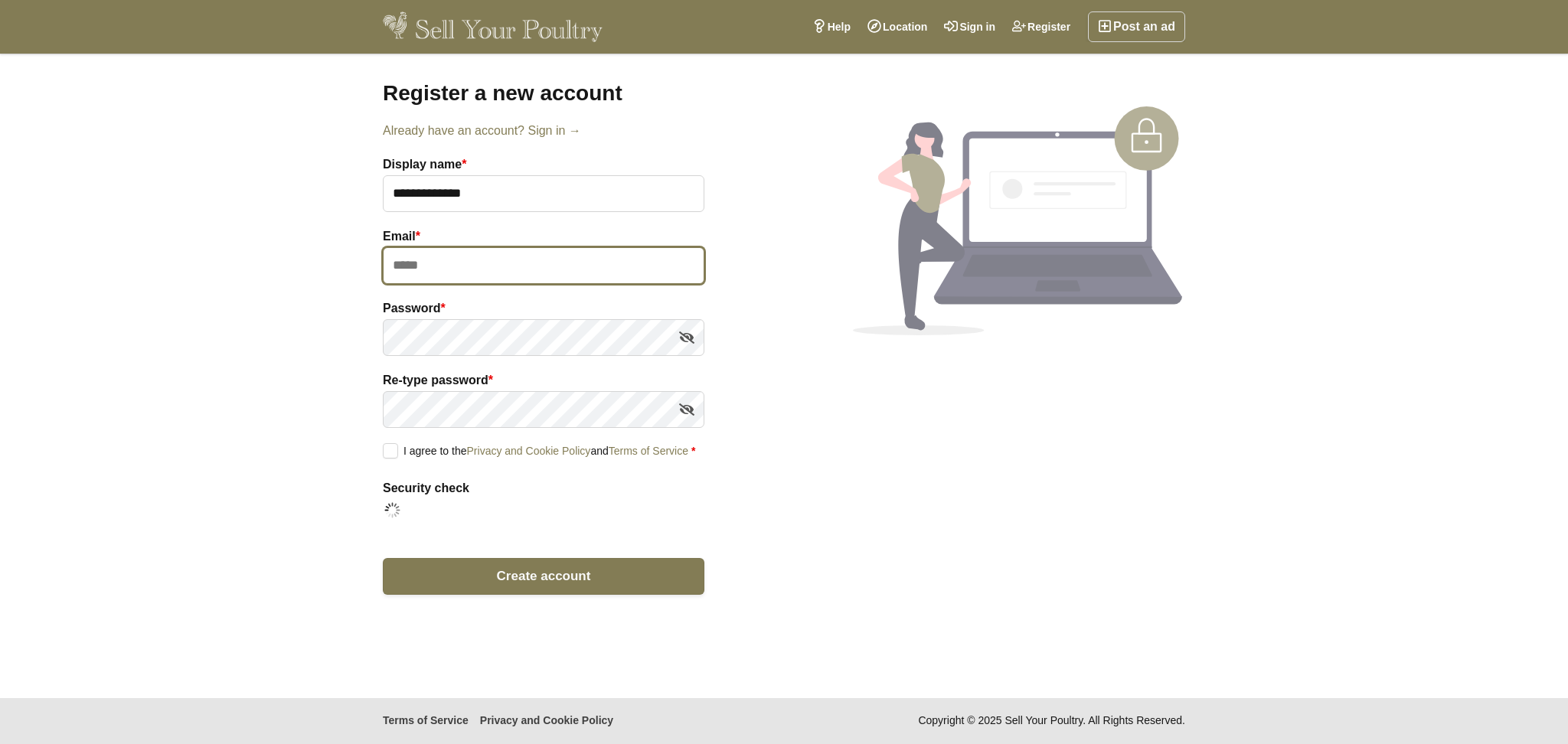 click at bounding box center [544, 266] 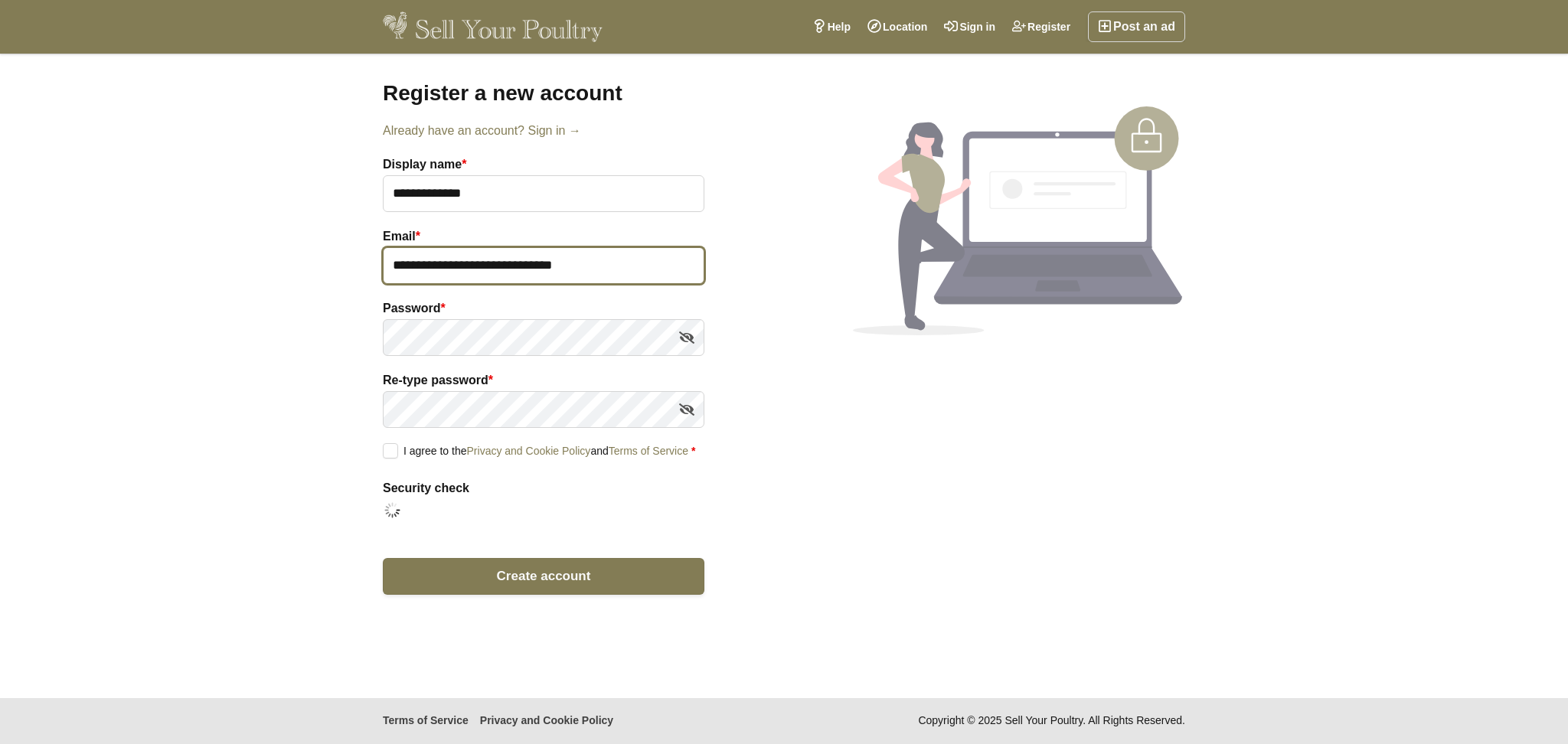 type on "**********" 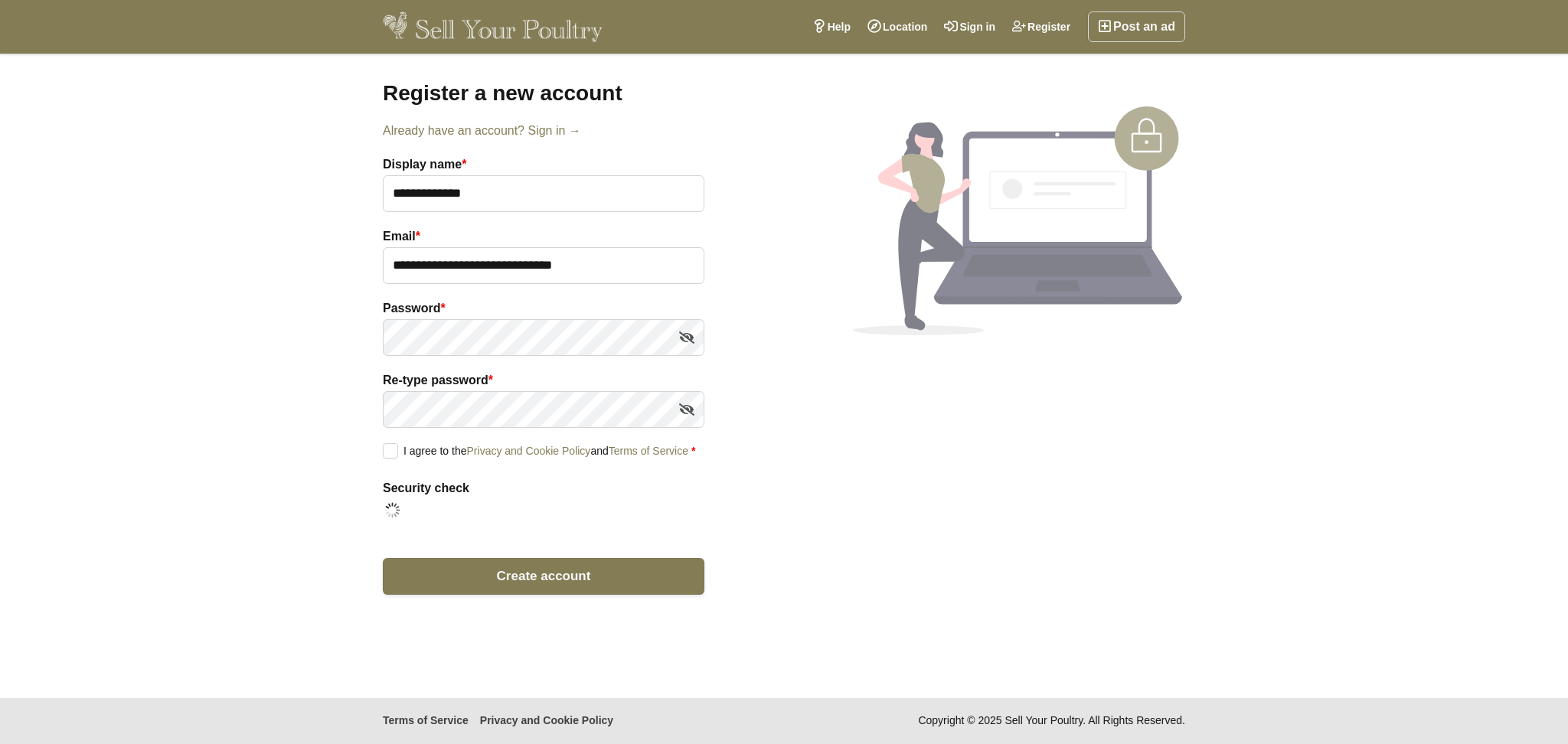 click on "I agree to the  Privacy and Cookie Policy  and  Terms of Service   *" at bounding box center [539, 450] 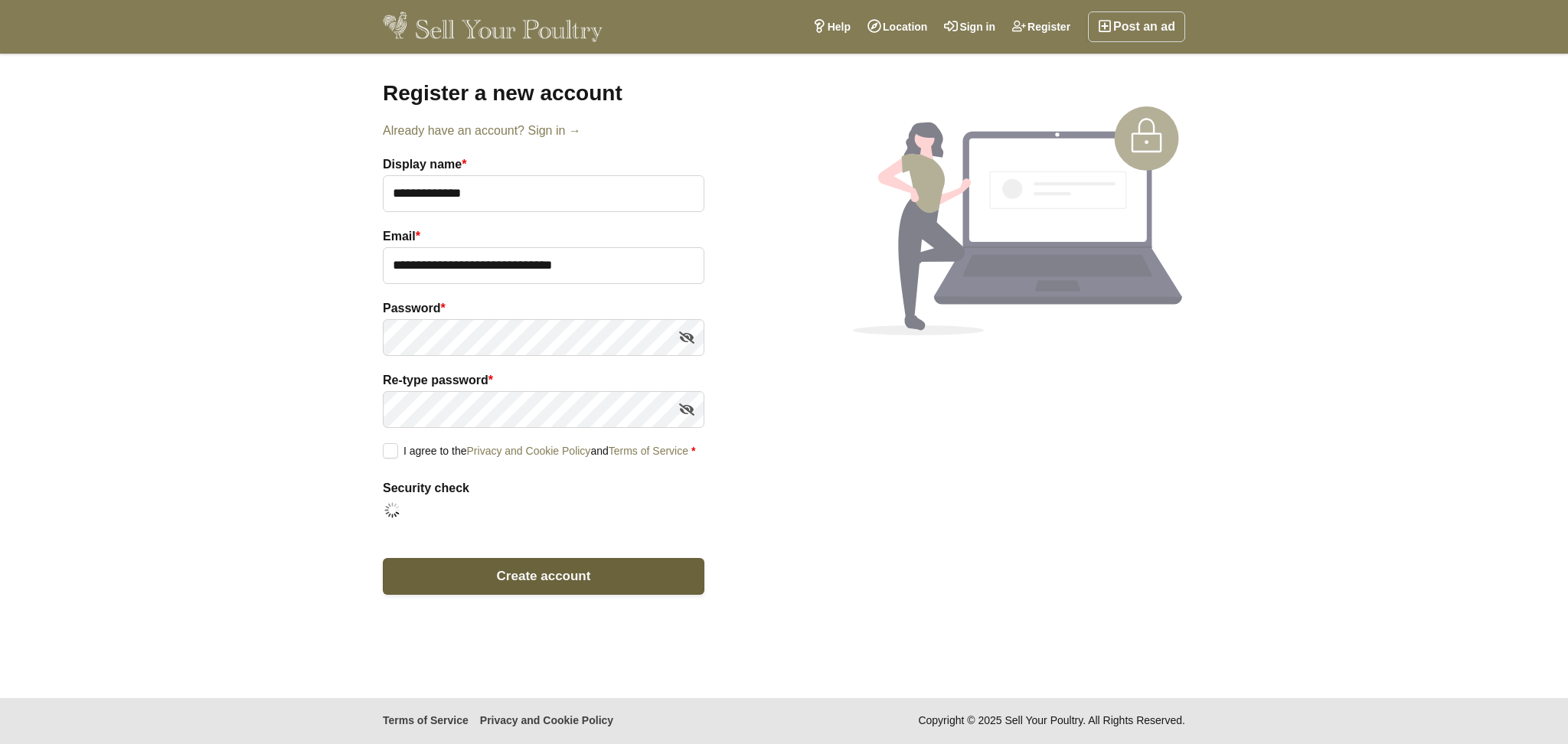 click on "Create account" at bounding box center [544, 576] 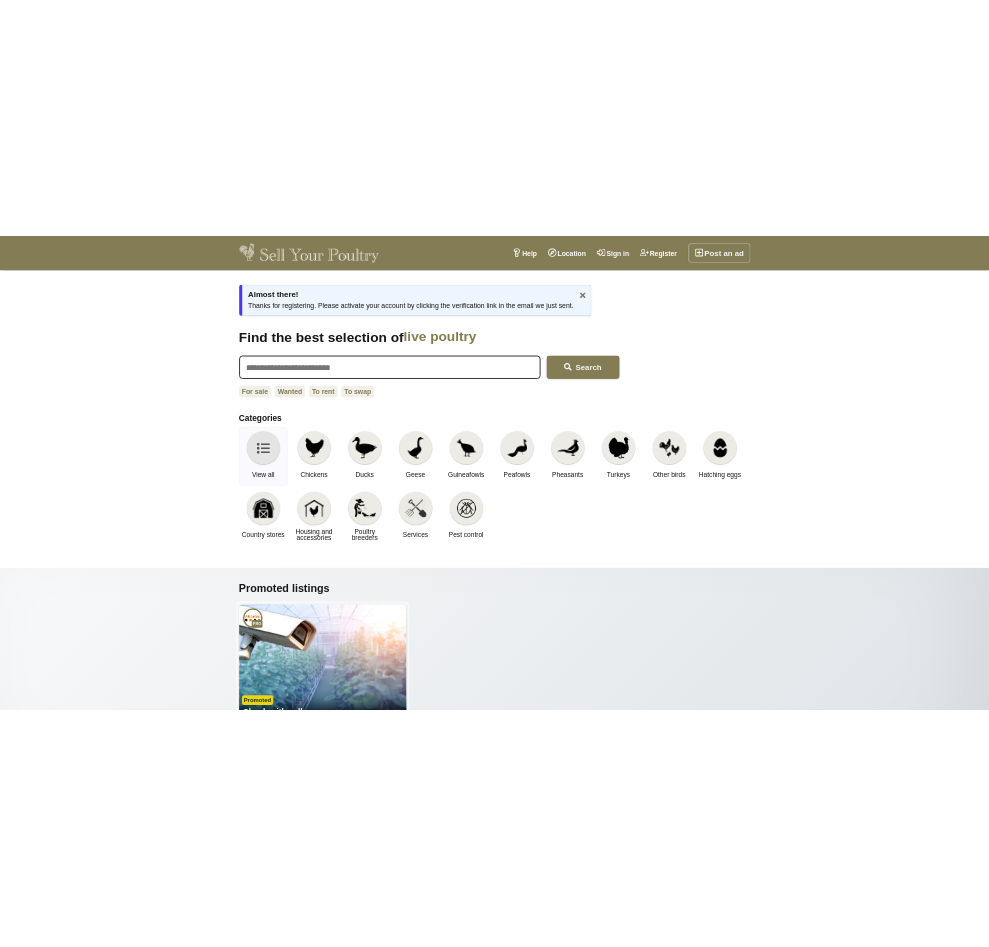 scroll, scrollTop: 0, scrollLeft: 0, axis: both 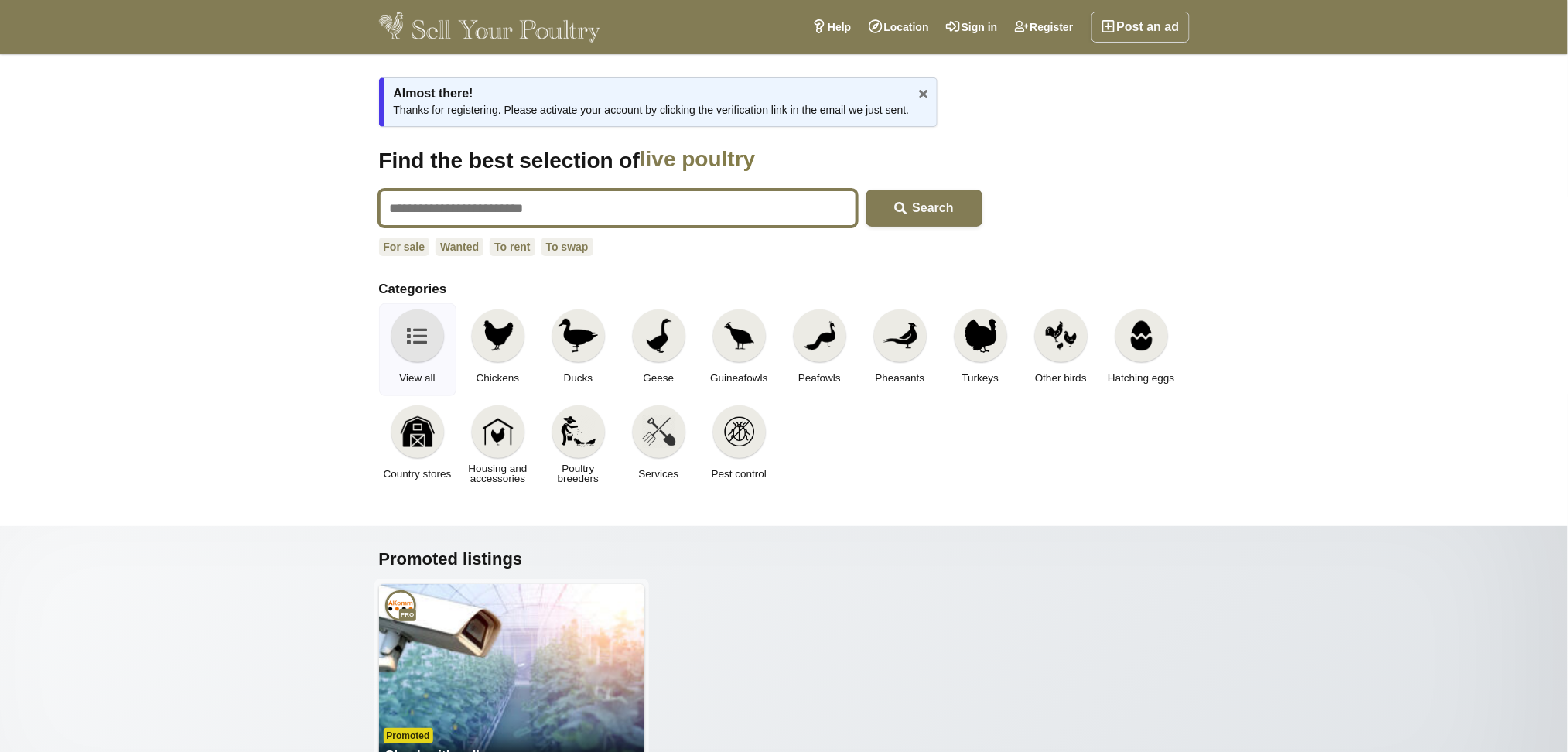 click at bounding box center (618, 208) 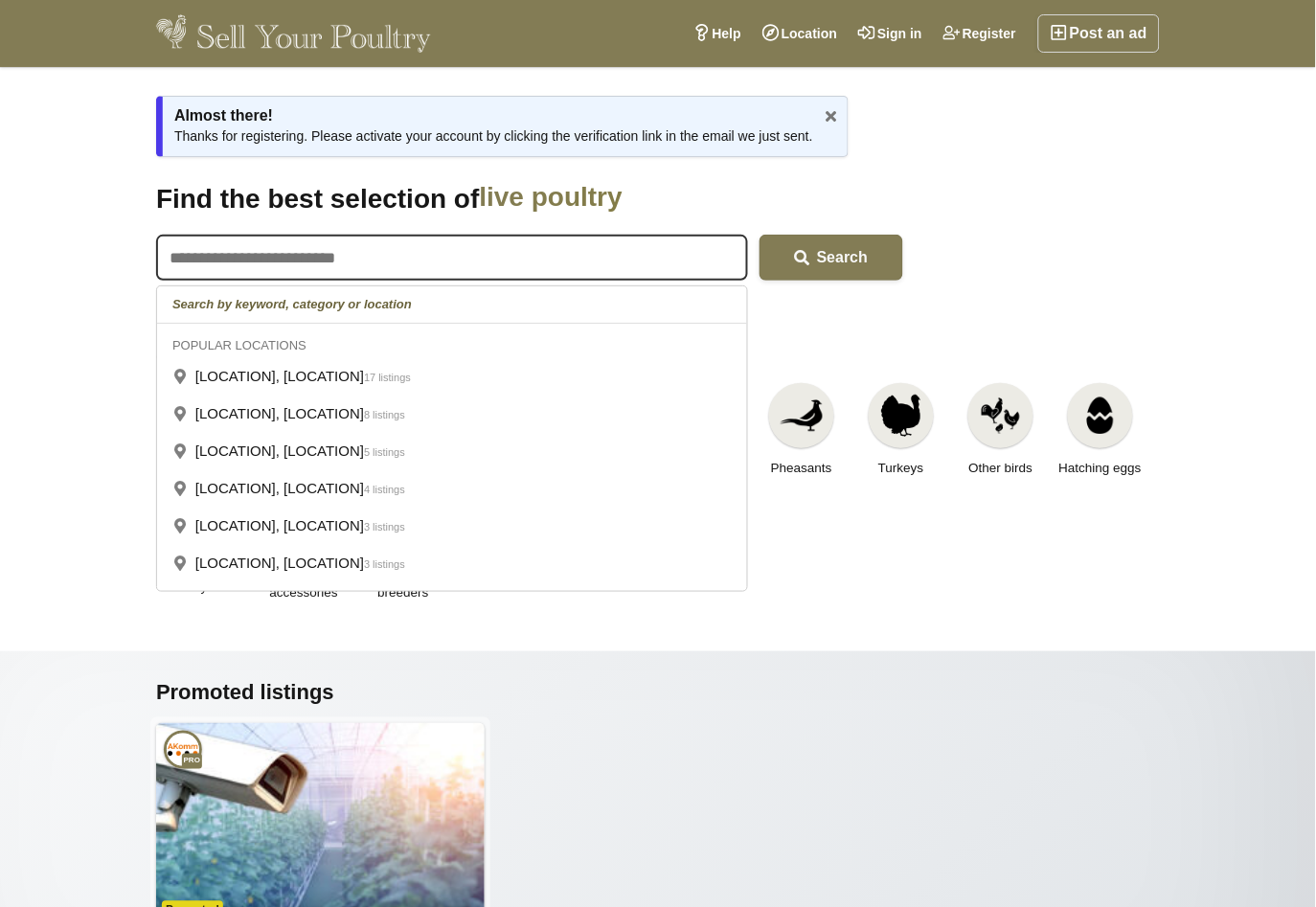 drag, startPoint x: 1206, startPoint y: 223, endPoint x: 1096, endPoint y: 219, distance: 110.0727 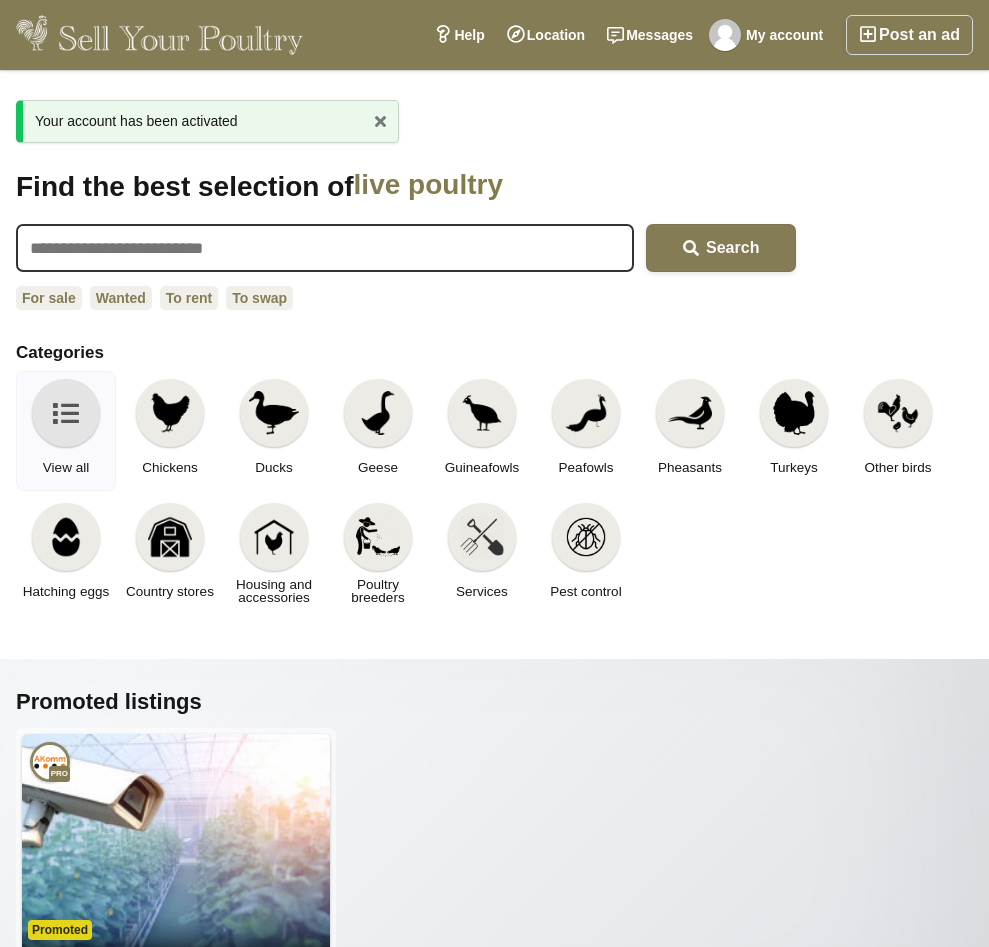 scroll, scrollTop: 0, scrollLeft: 0, axis: both 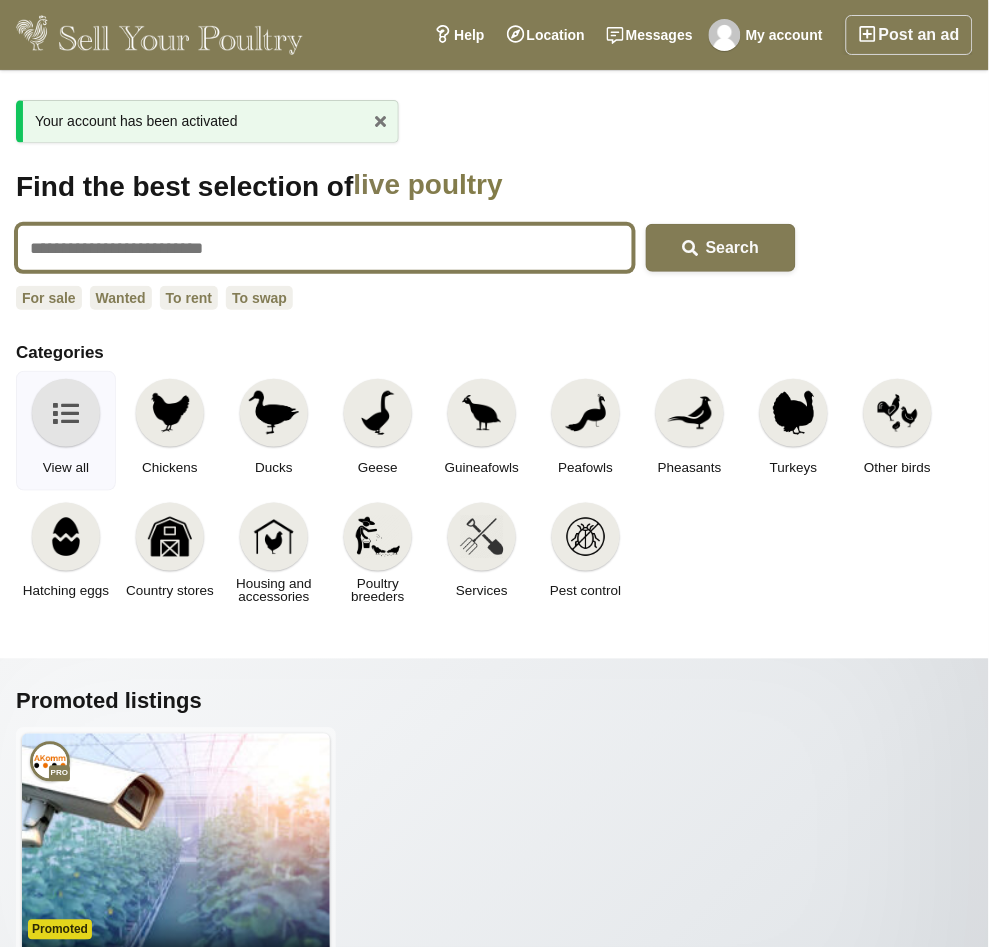 click at bounding box center [325, 248] 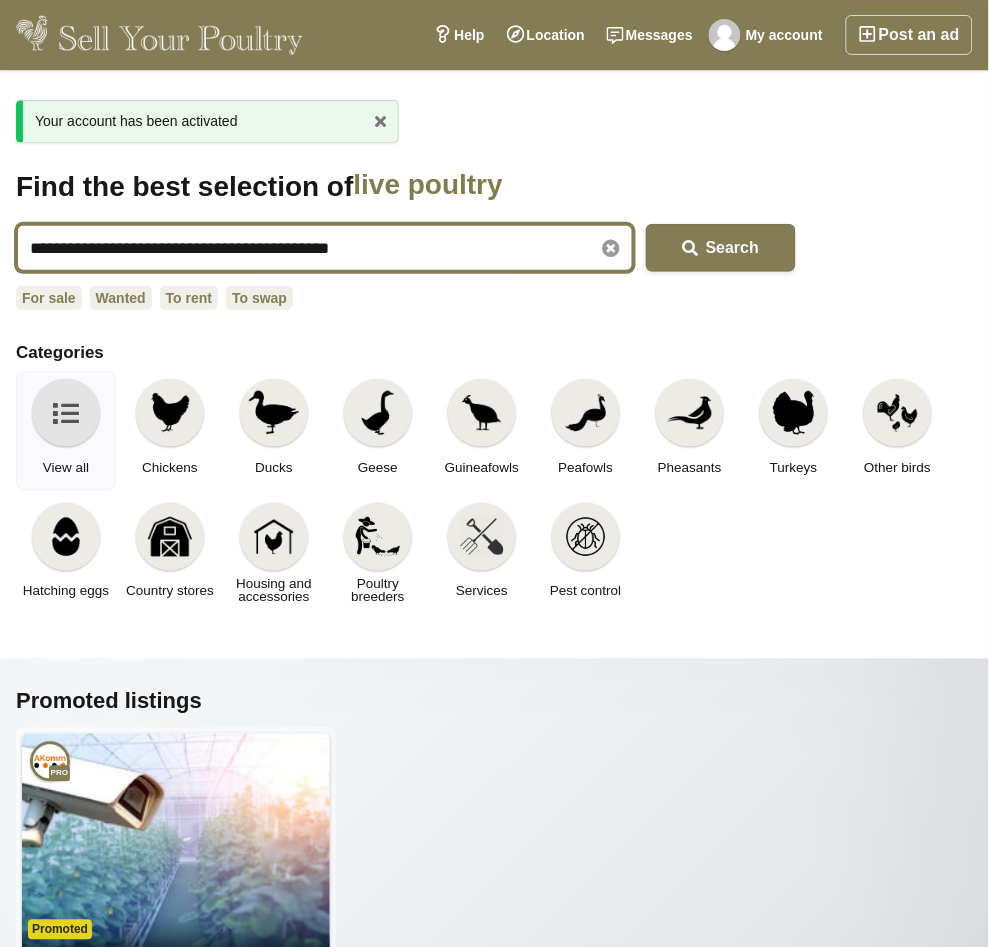 click on "**********" at bounding box center [325, 248] 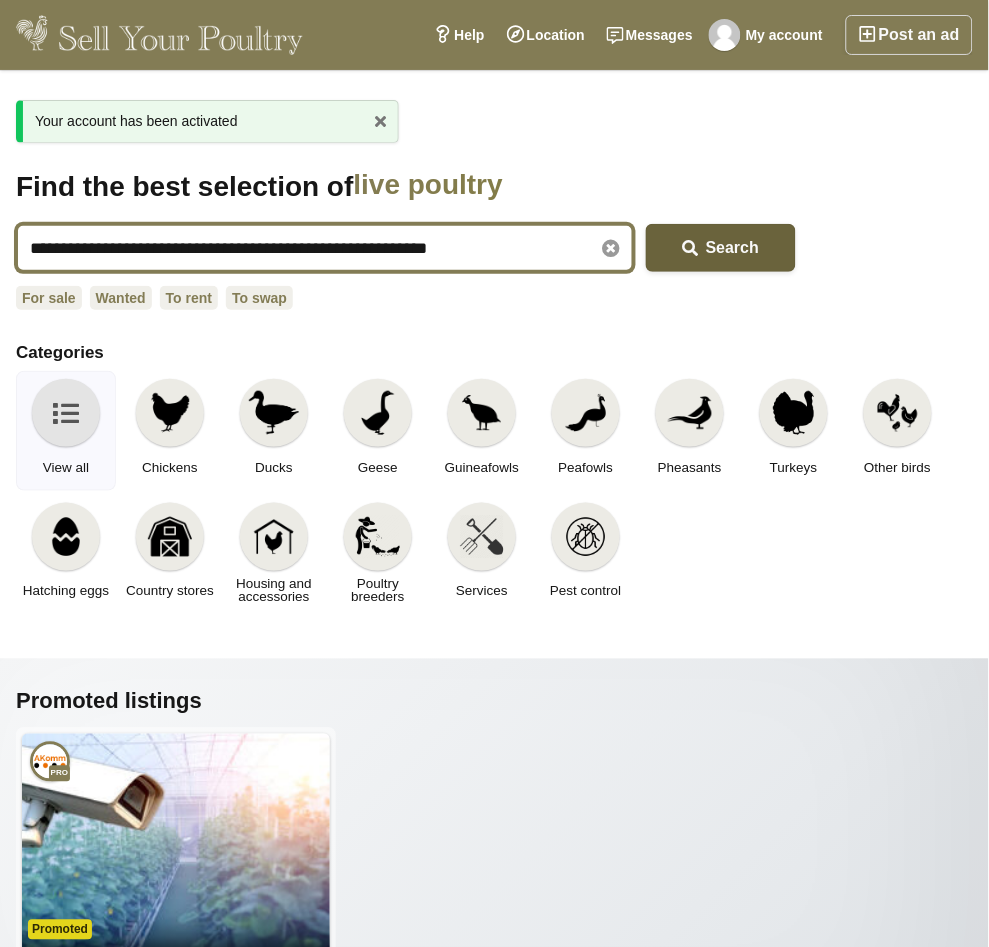 type on "**********" 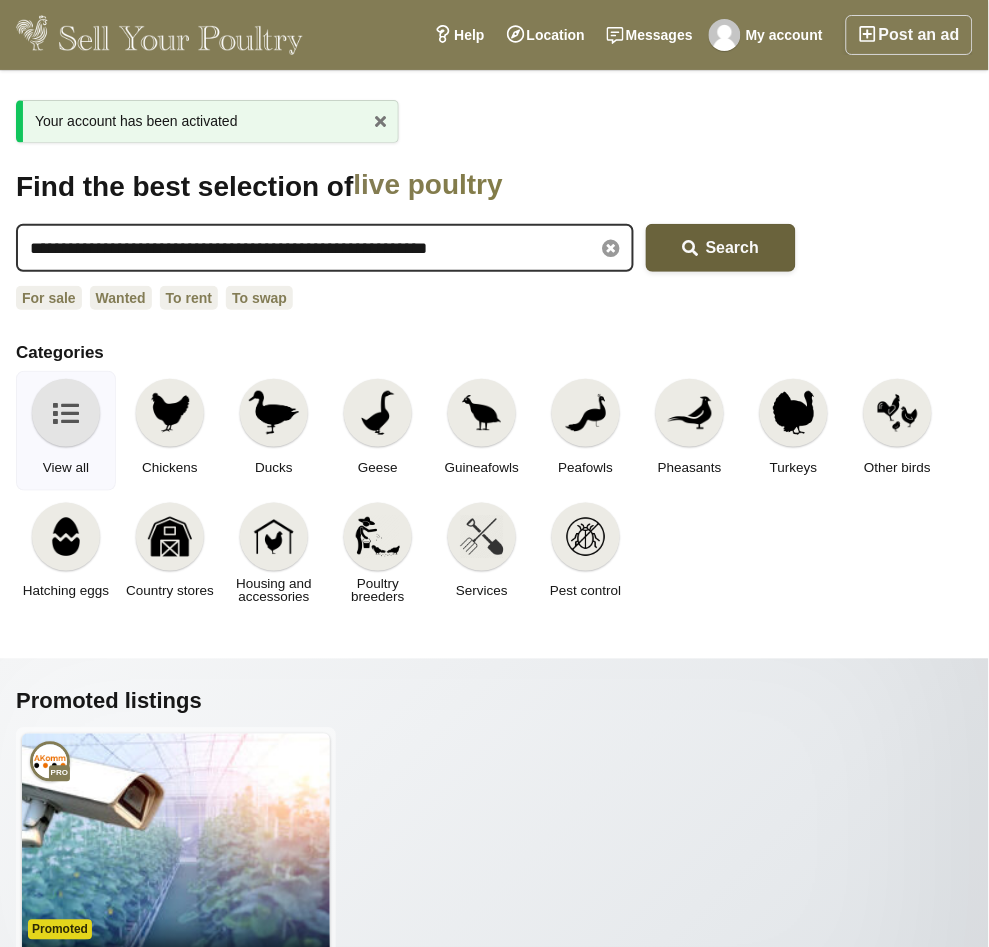 click on "Search" at bounding box center [721, 248] 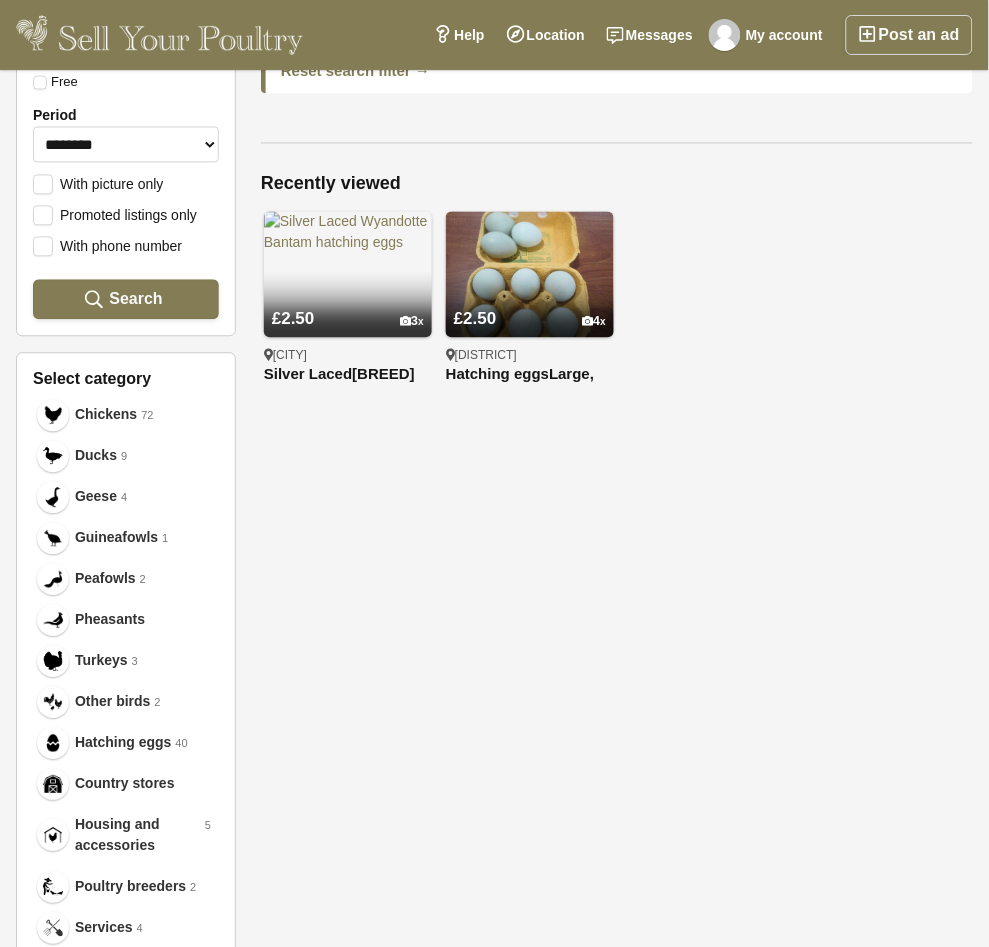 scroll, scrollTop: 533, scrollLeft: 0, axis: vertical 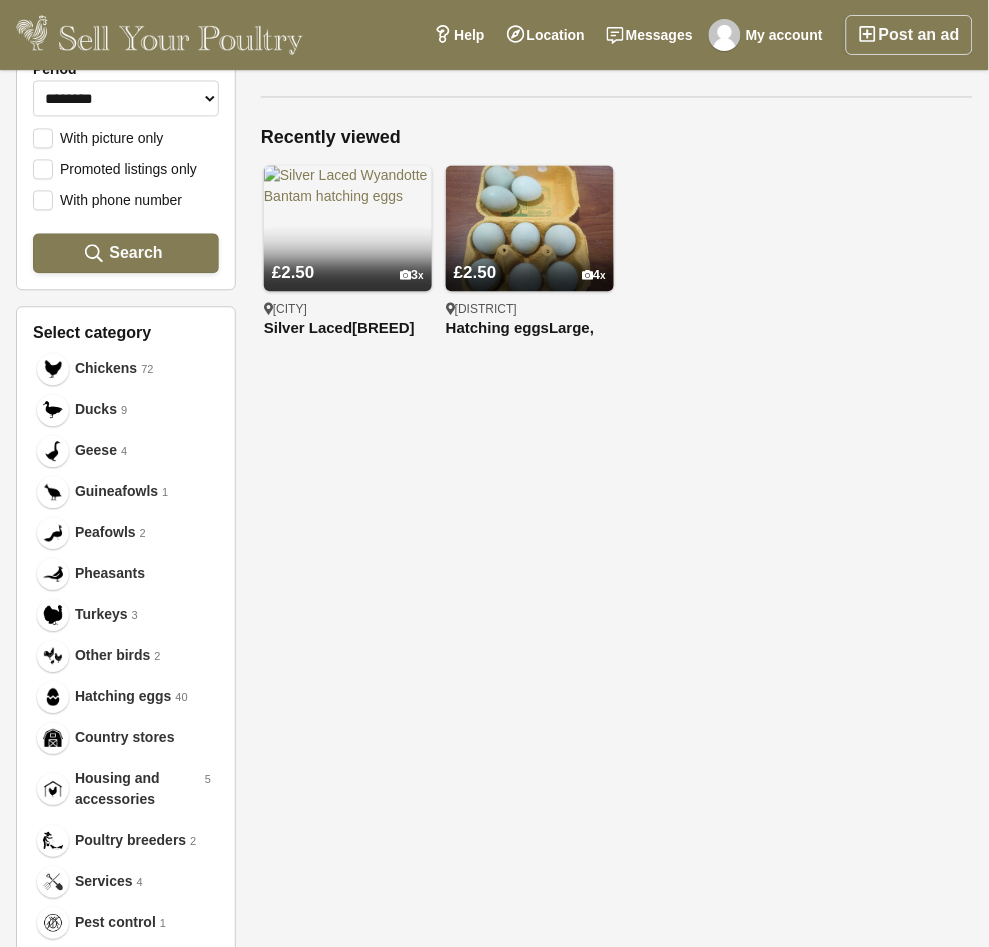 drag, startPoint x: 0, startPoint y: 0, endPoint x: 713, endPoint y: 238, distance: 751.67346 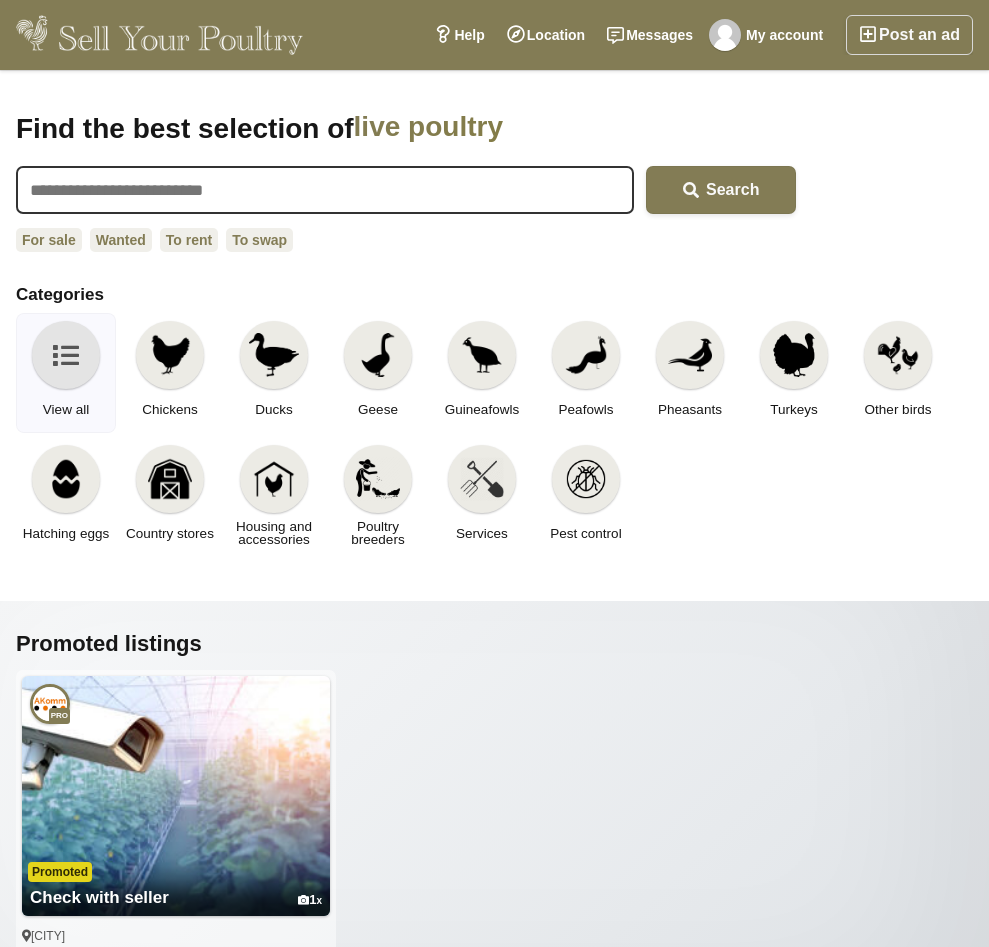 scroll, scrollTop: 0, scrollLeft: 0, axis: both 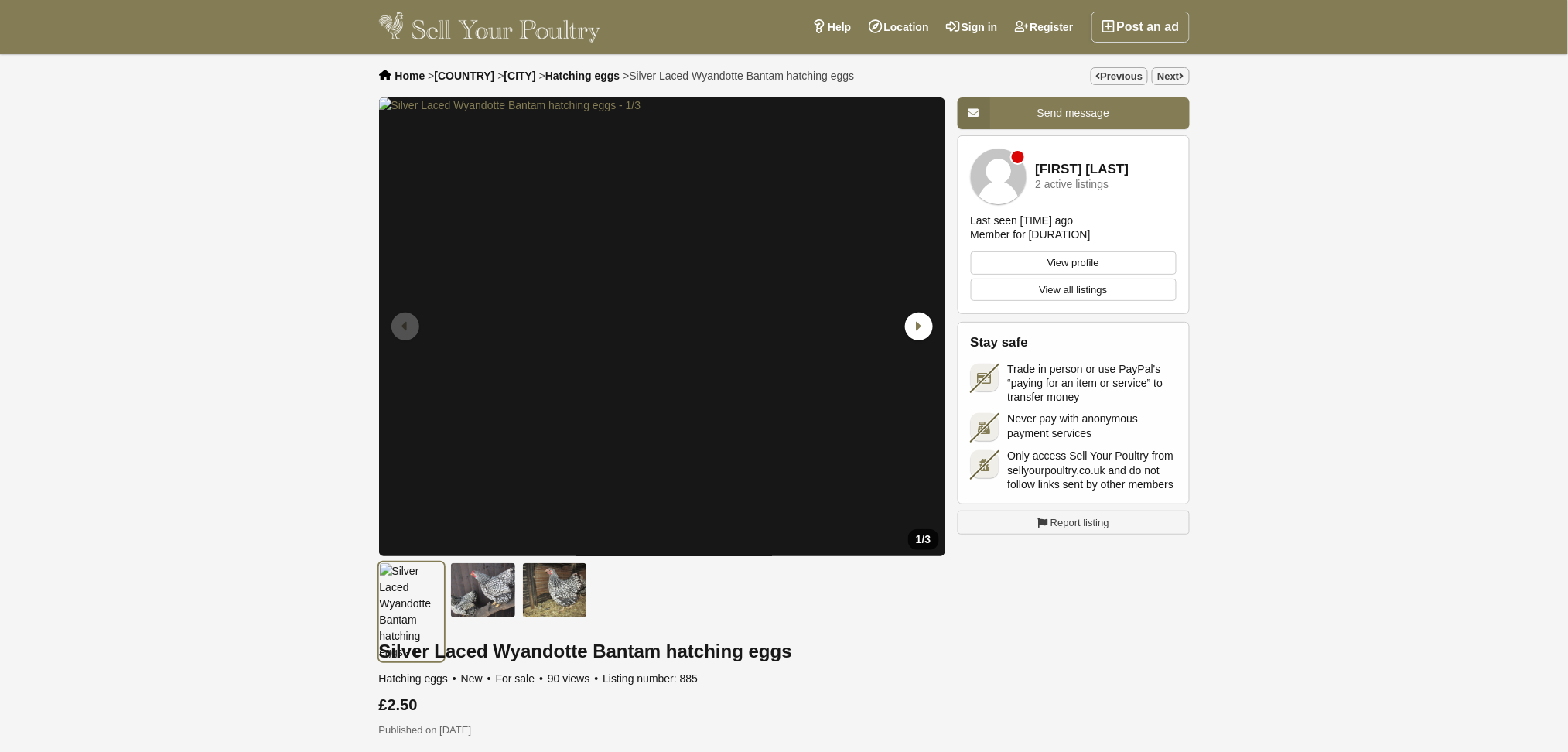 click on "View profile" at bounding box center [1074, 263] 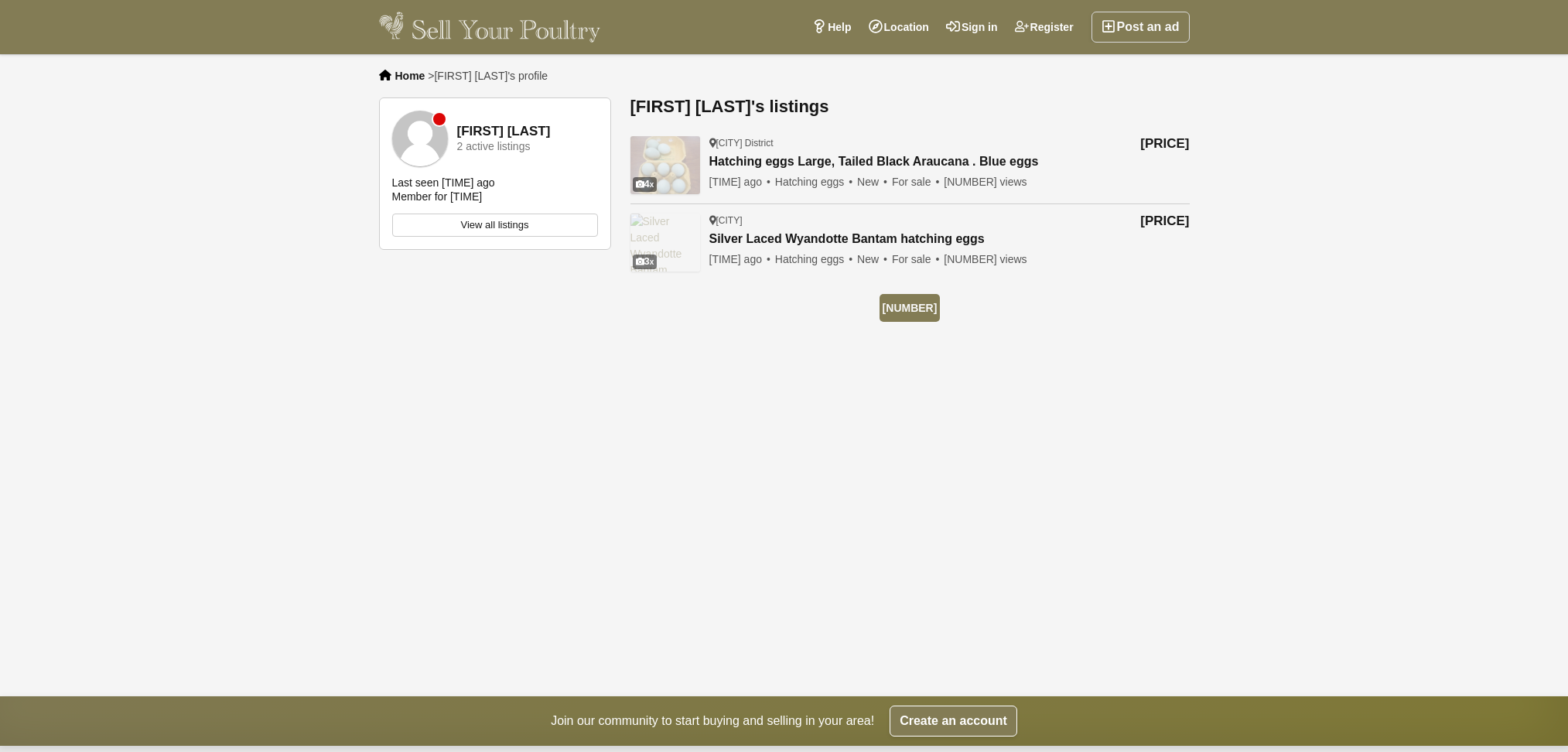 scroll, scrollTop: 0, scrollLeft: 0, axis: both 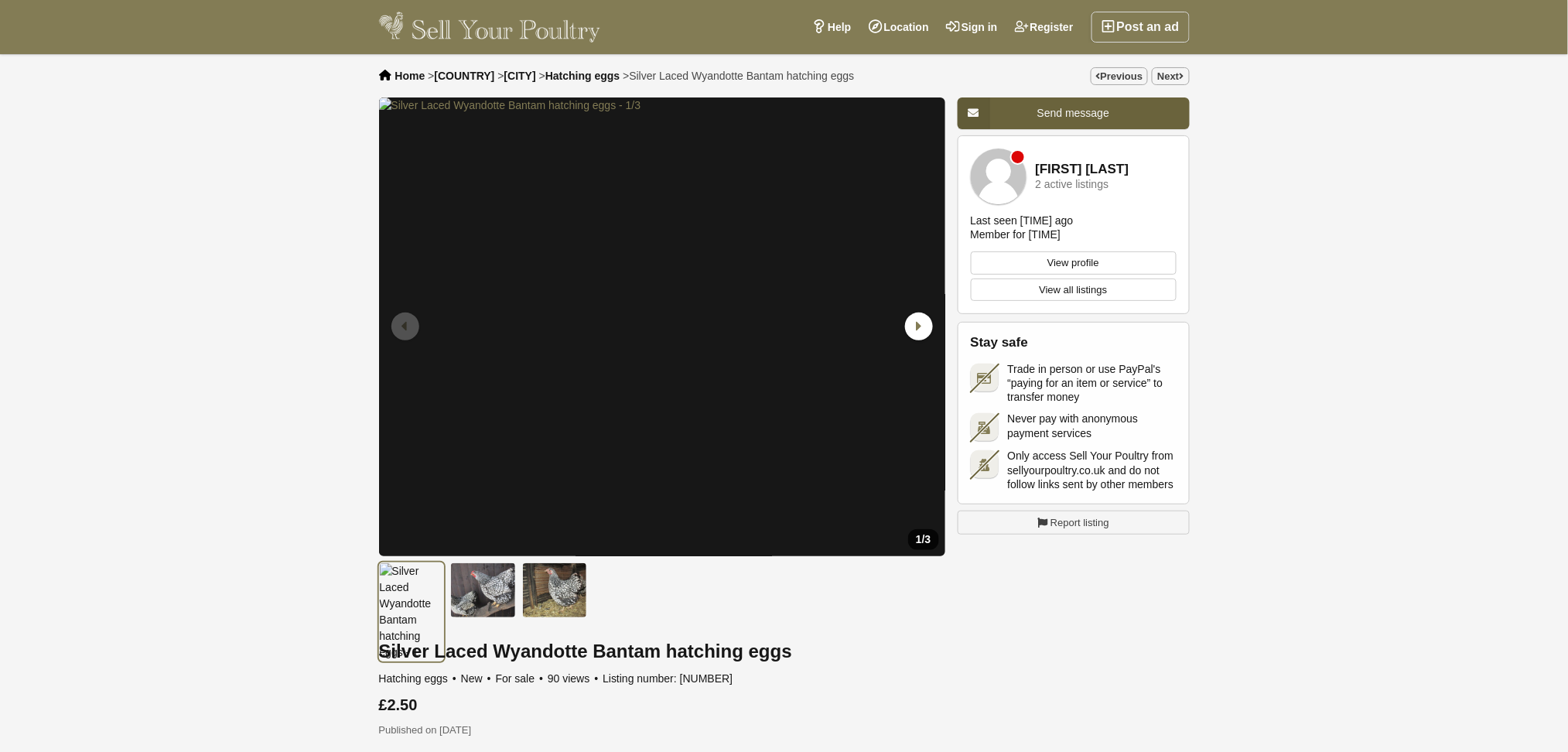click on "Send message" at bounding box center (1074, 113) 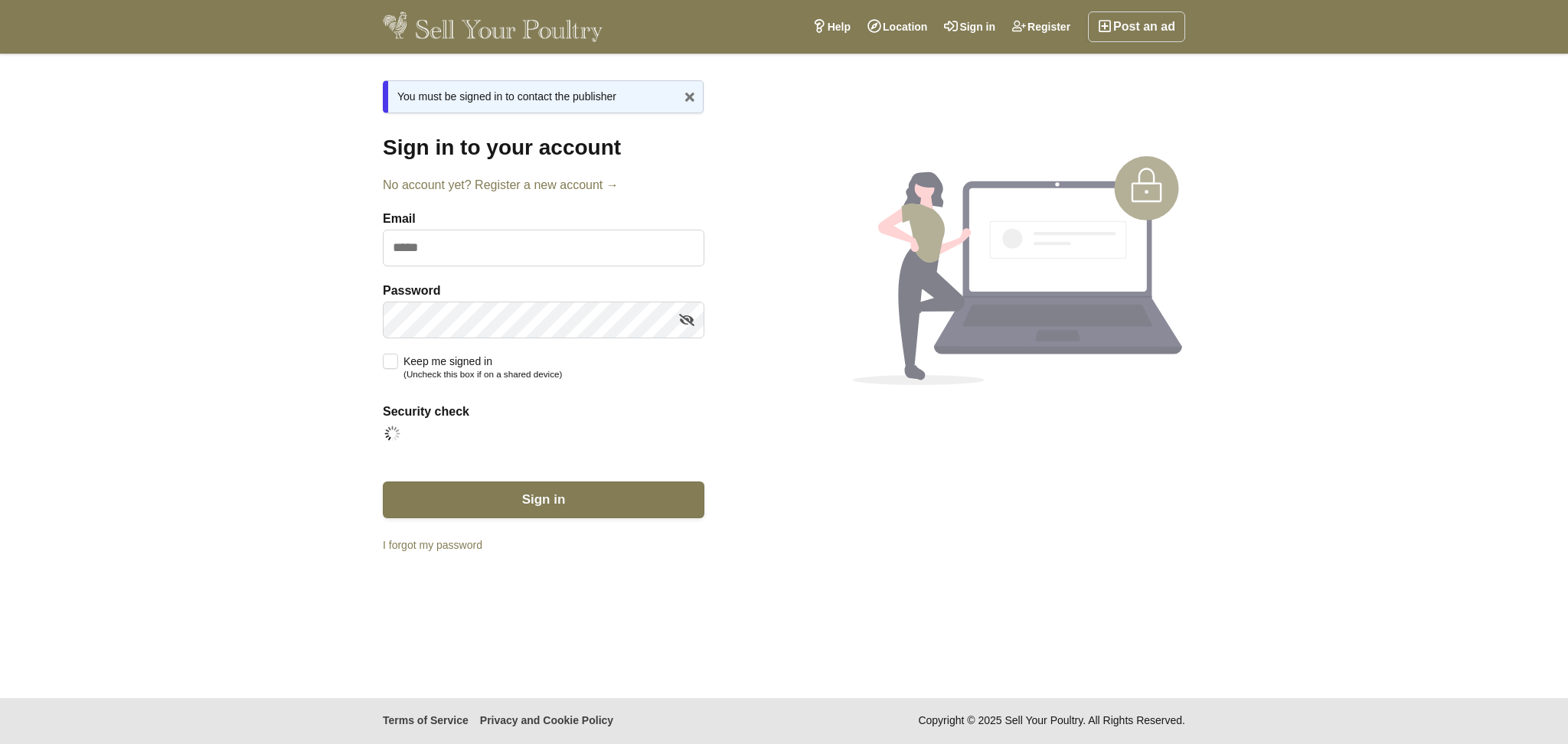 scroll, scrollTop: 0, scrollLeft: 0, axis: both 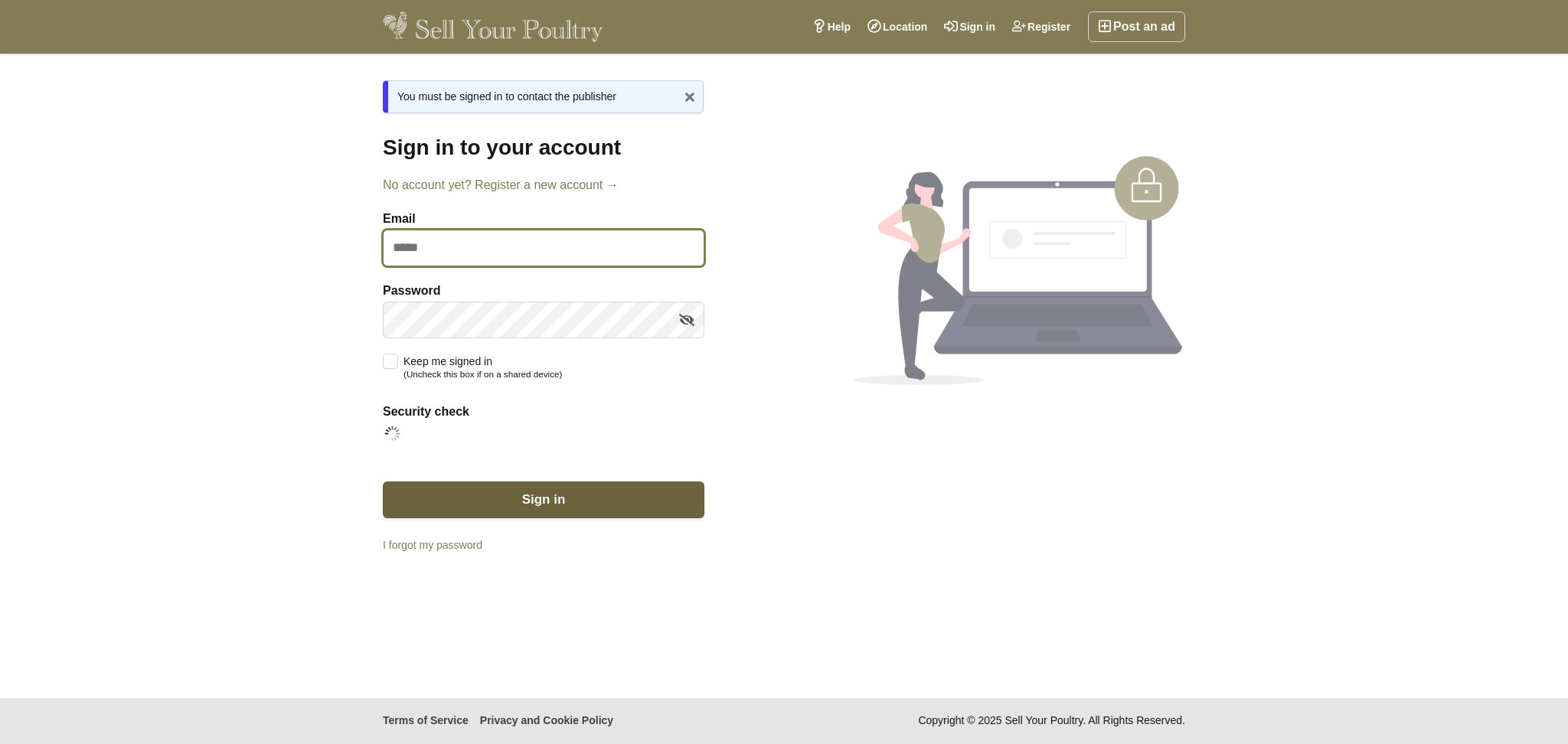 type on "**********" 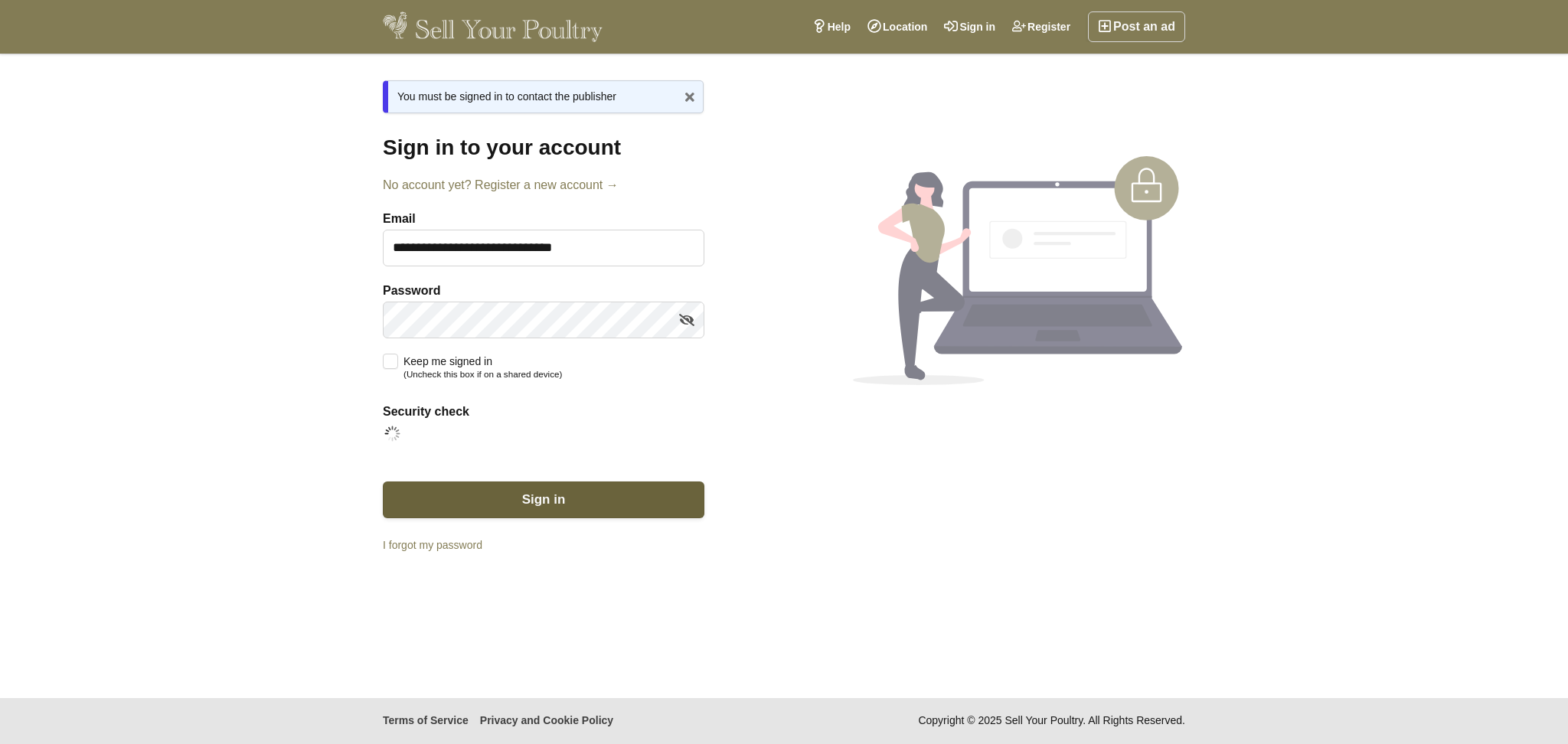 click on "Sign in" at bounding box center (544, 499) 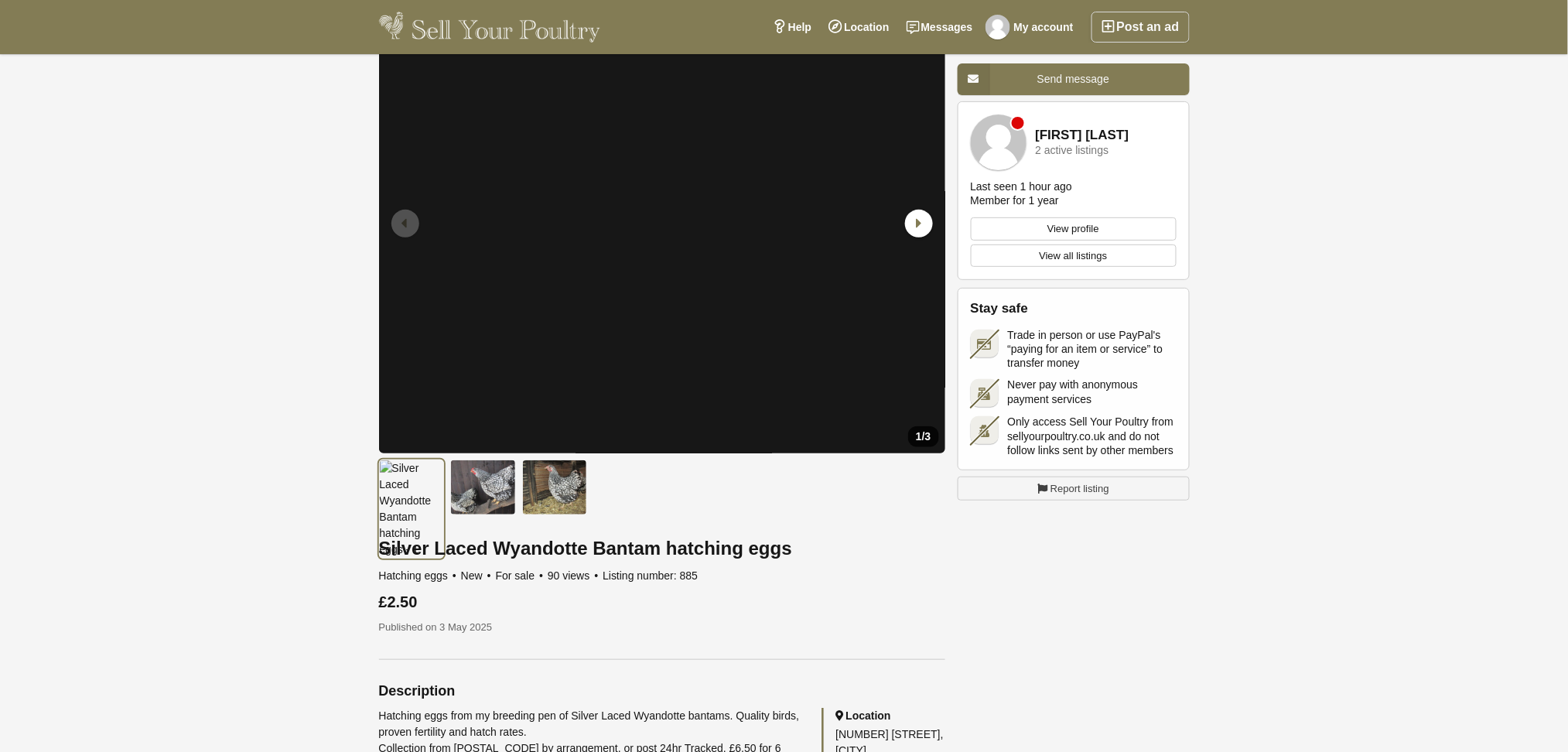 scroll, scrollTop: 0, scrollLeft: 0, axis: both 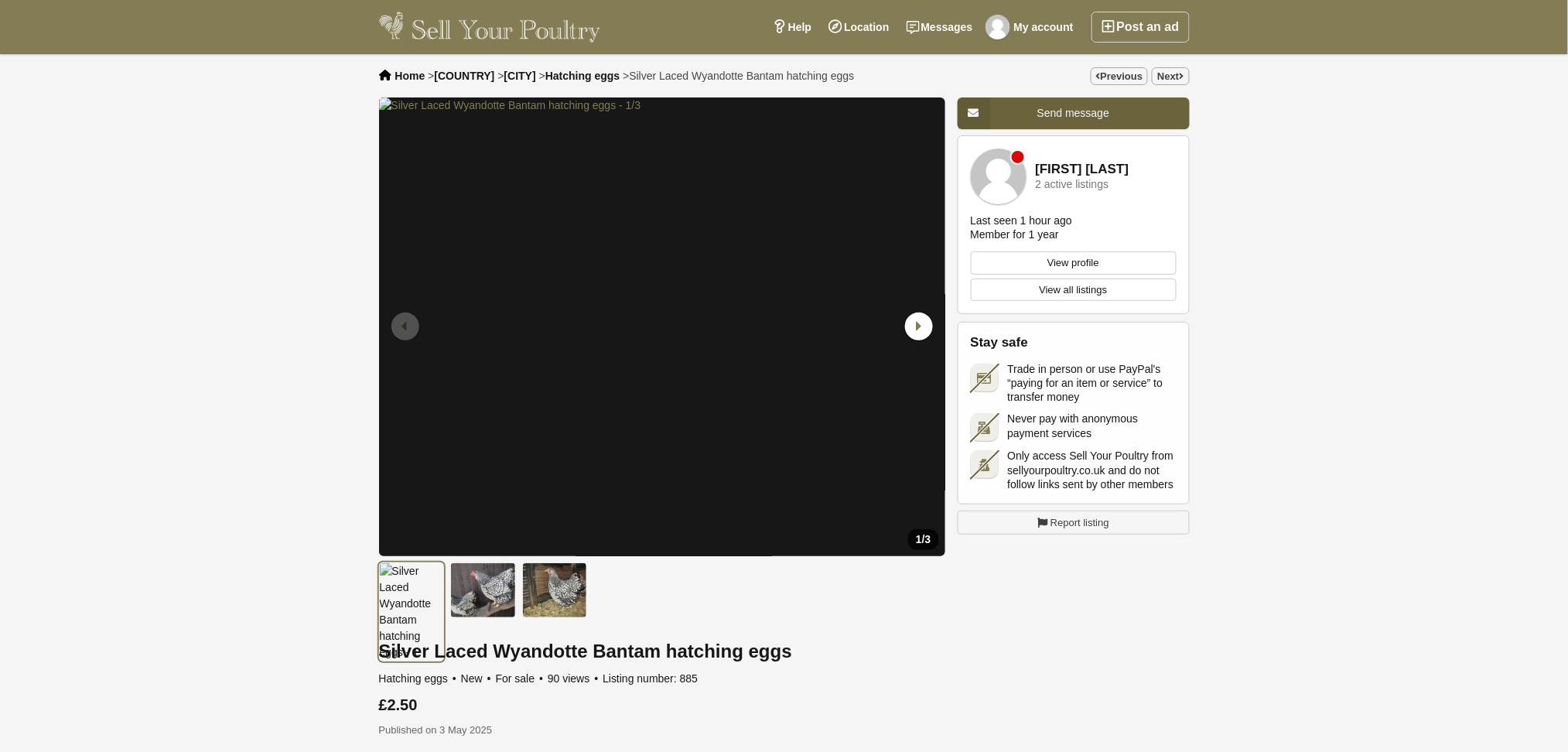 click on "Send message" at bounding box center (1073, 113) 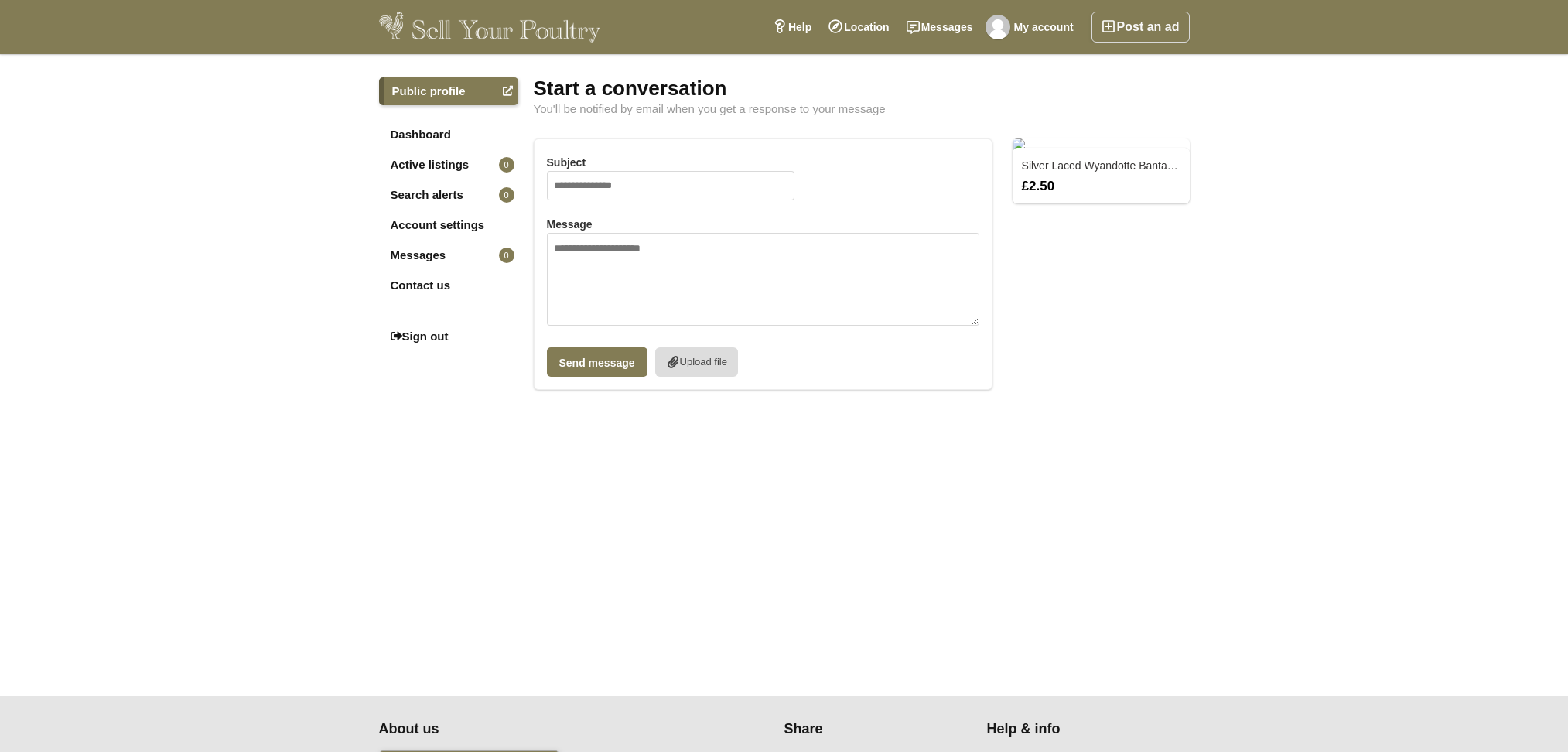 scroll, scrollTop: 0, scrollLeft: 0, axis: both 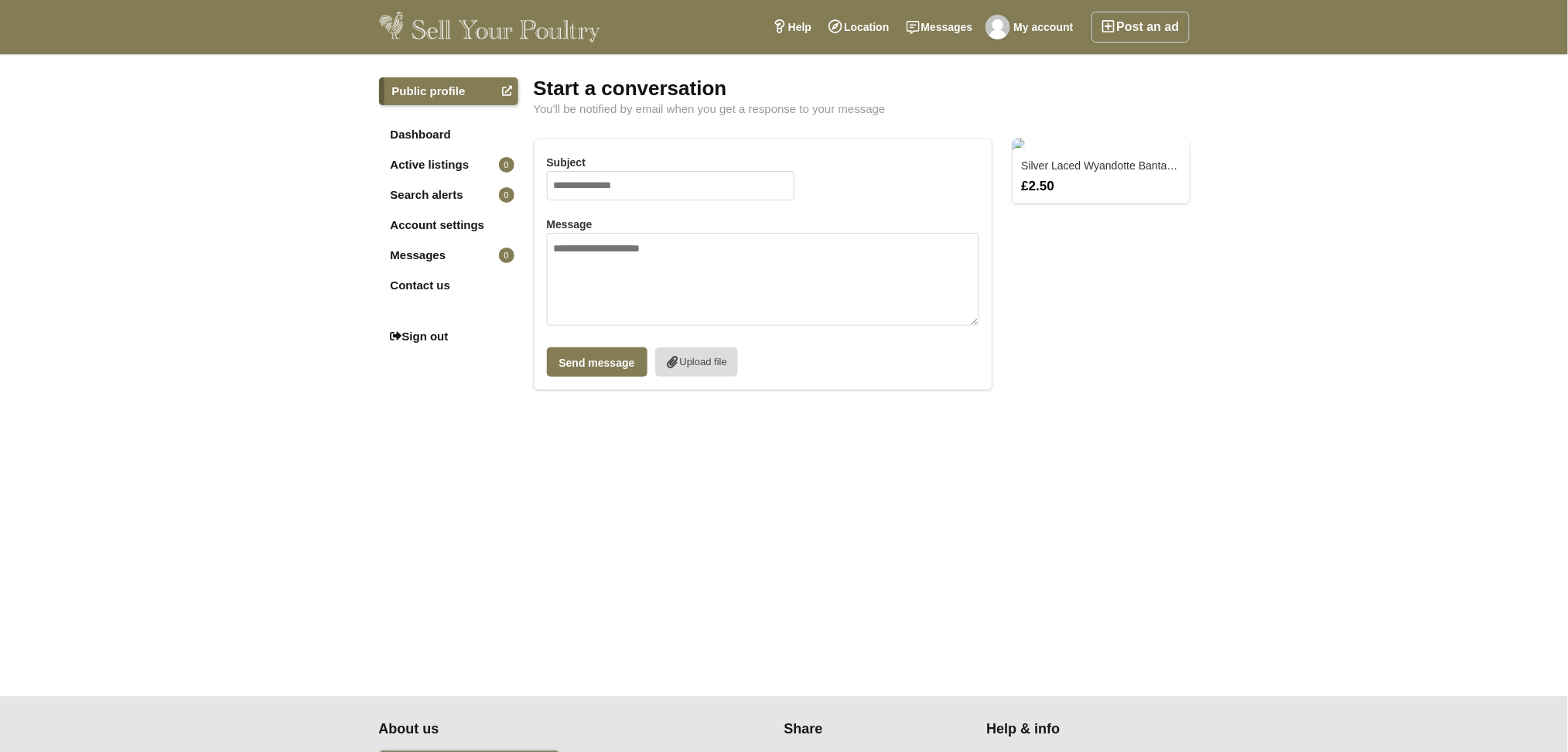 click on "Subject" at bounding box center [671, 186] 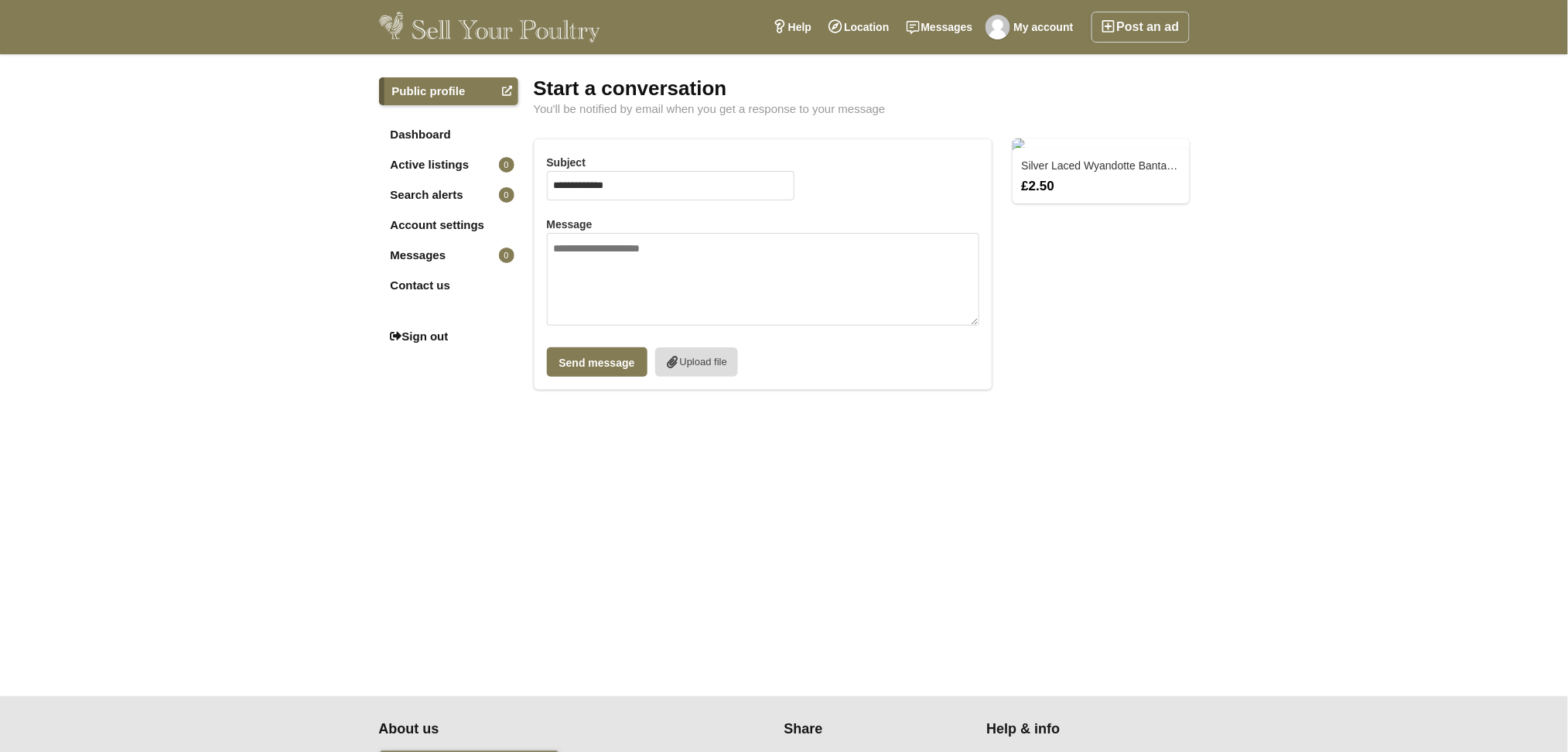 type on "**********" 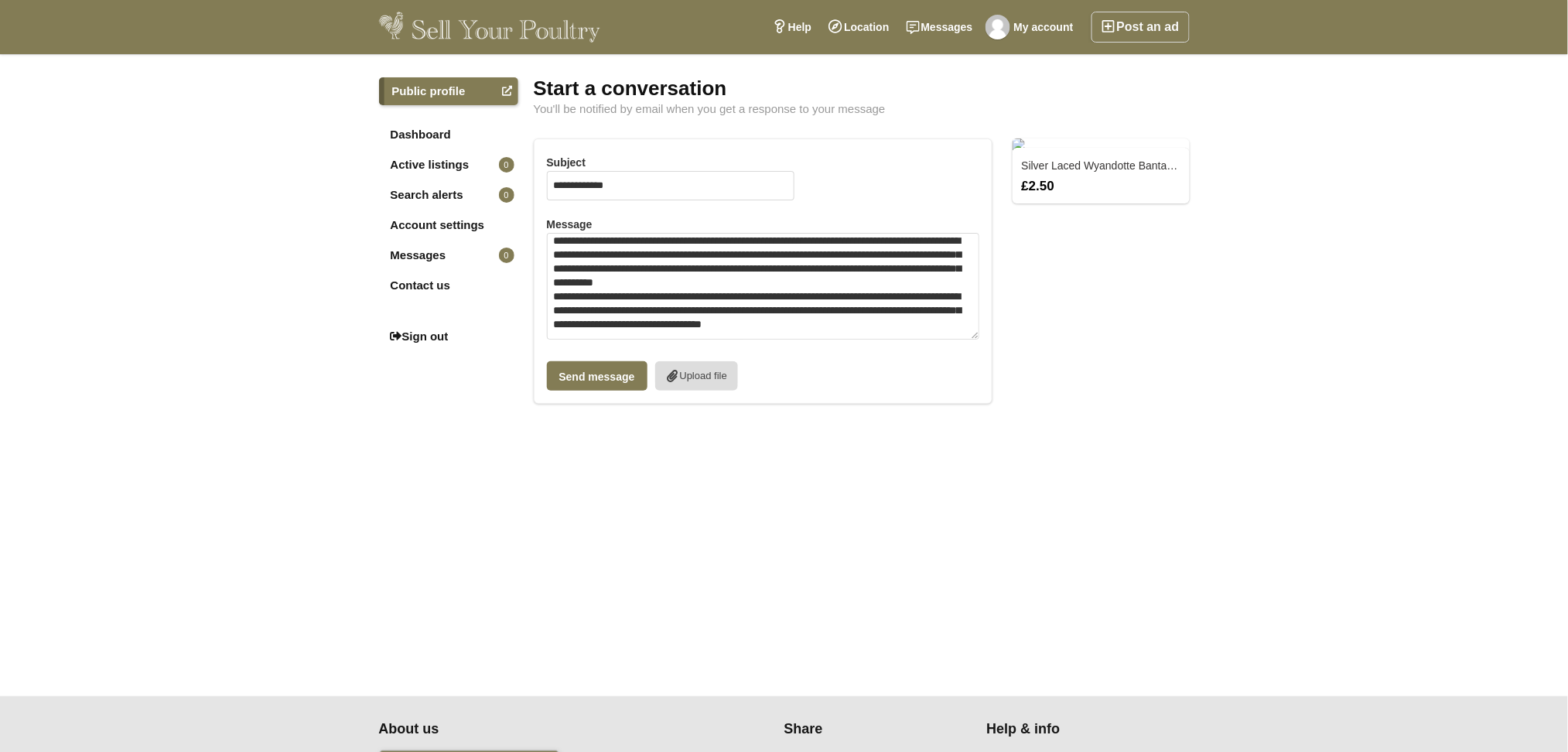scroll, scrollTop: 8, scrollLeft: 0, axis: vertical 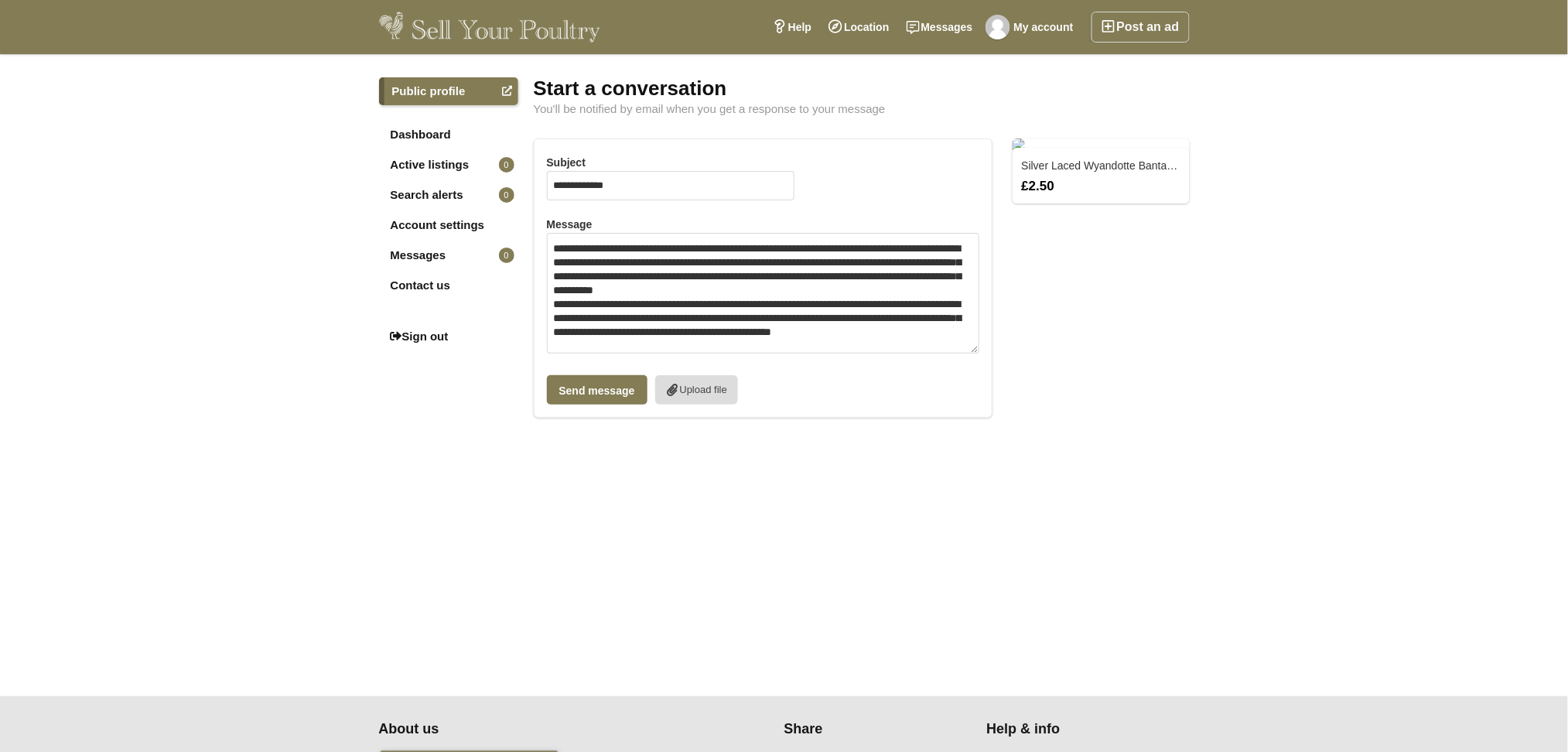 click on "**********" at bounding box center [763, 293] 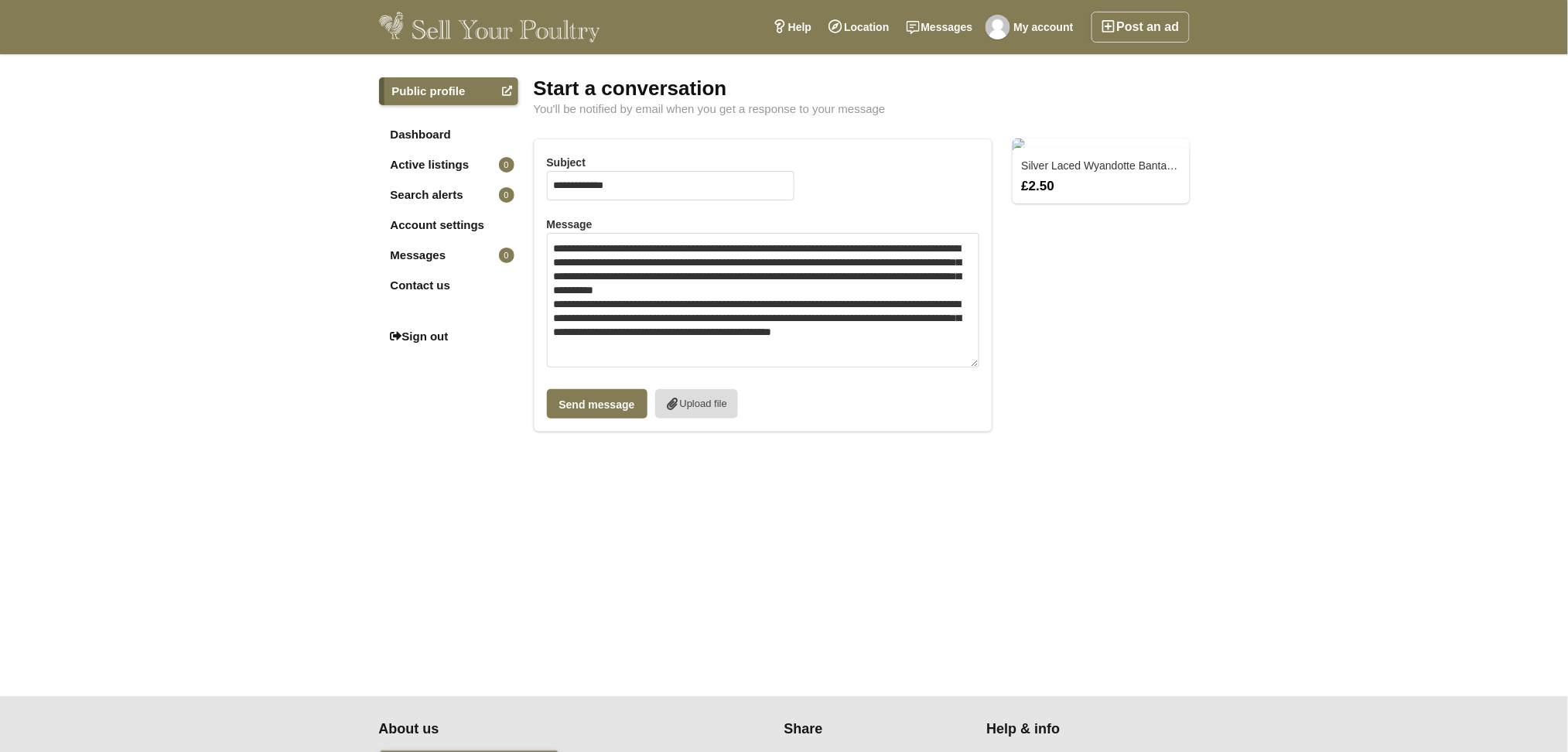 scroll, scrollTop: 0, scrollLeft: 0, axis: both 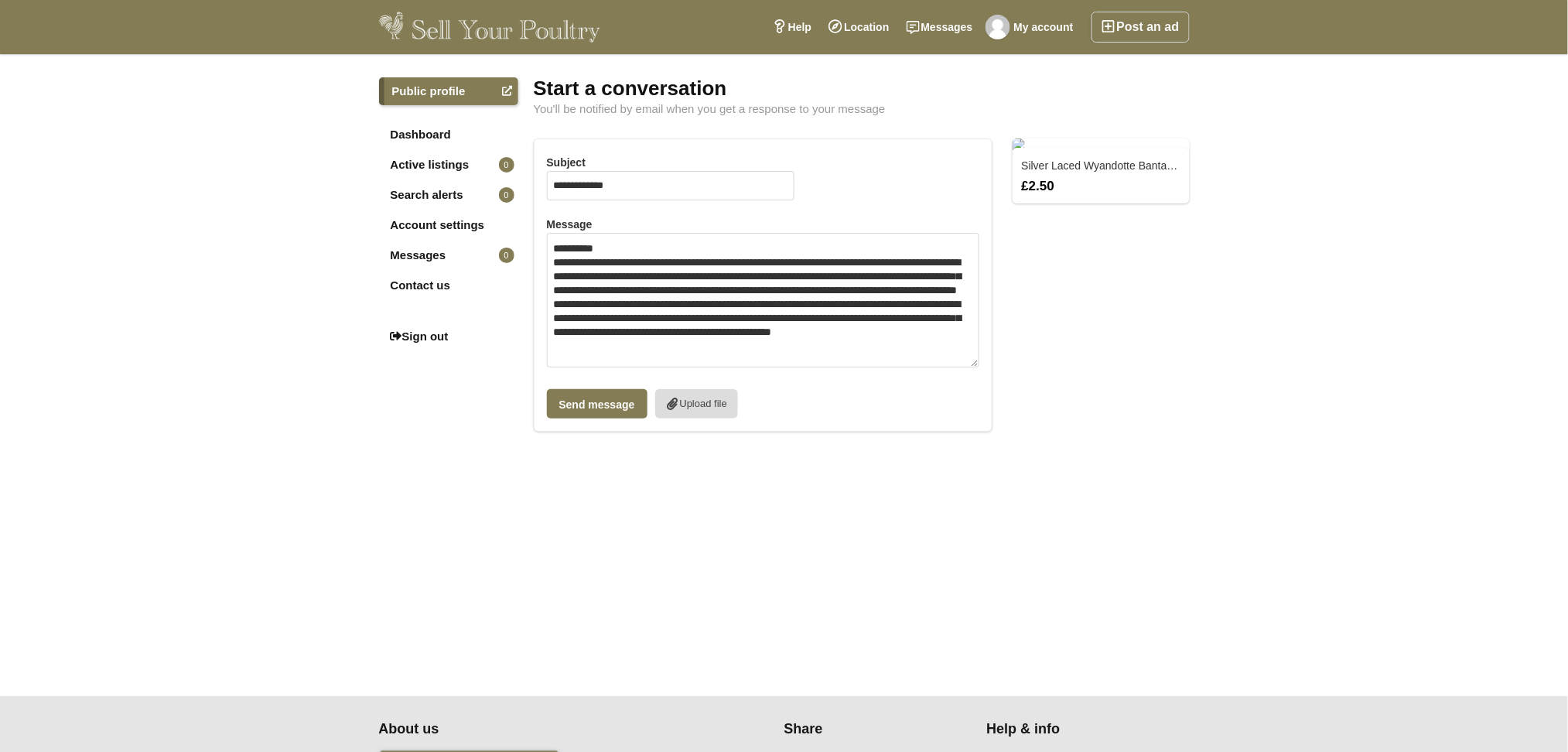 click on "**********" at bounding box center [763, 300] 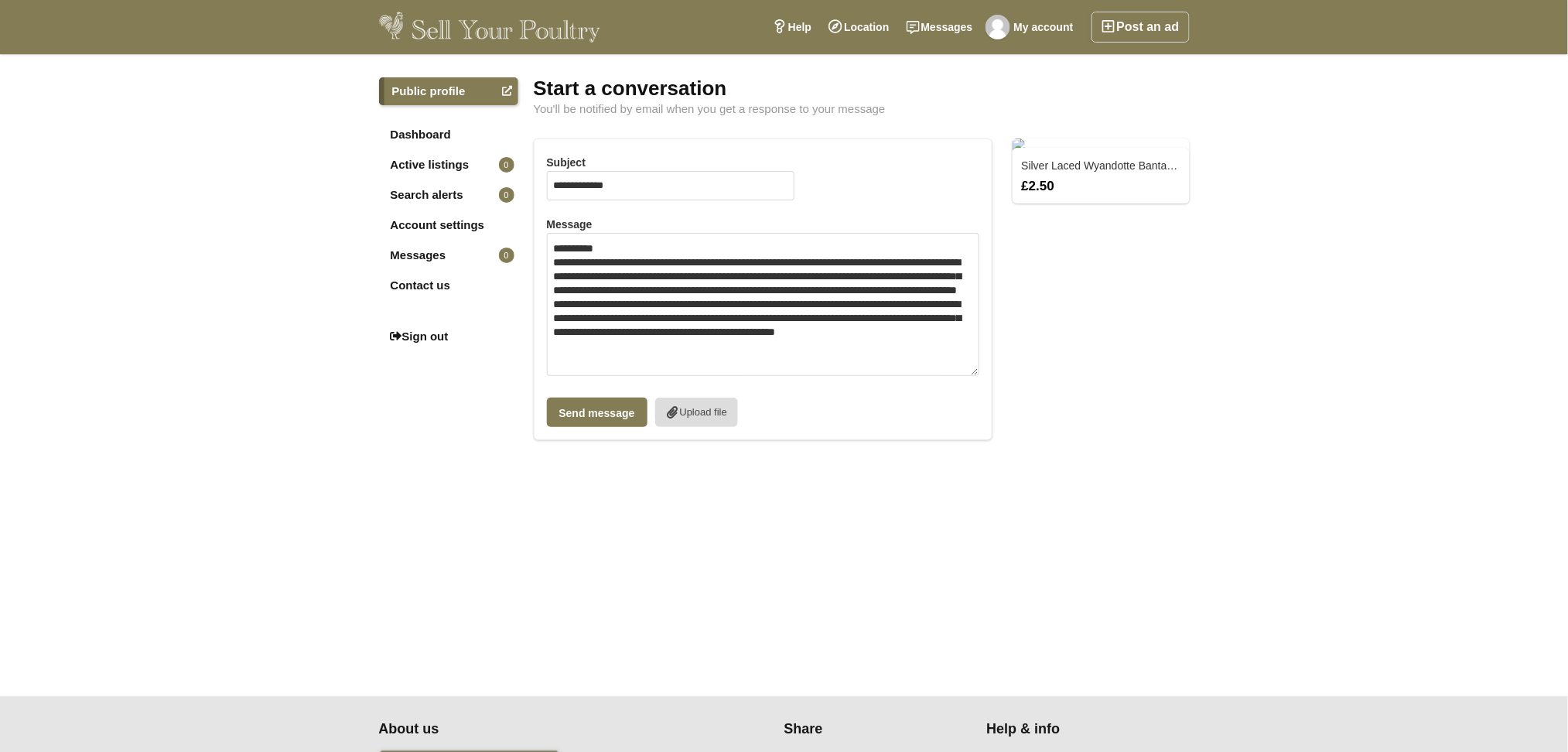 scroll, scrollTop: 8, scrollLeft: 0, axis: vertical 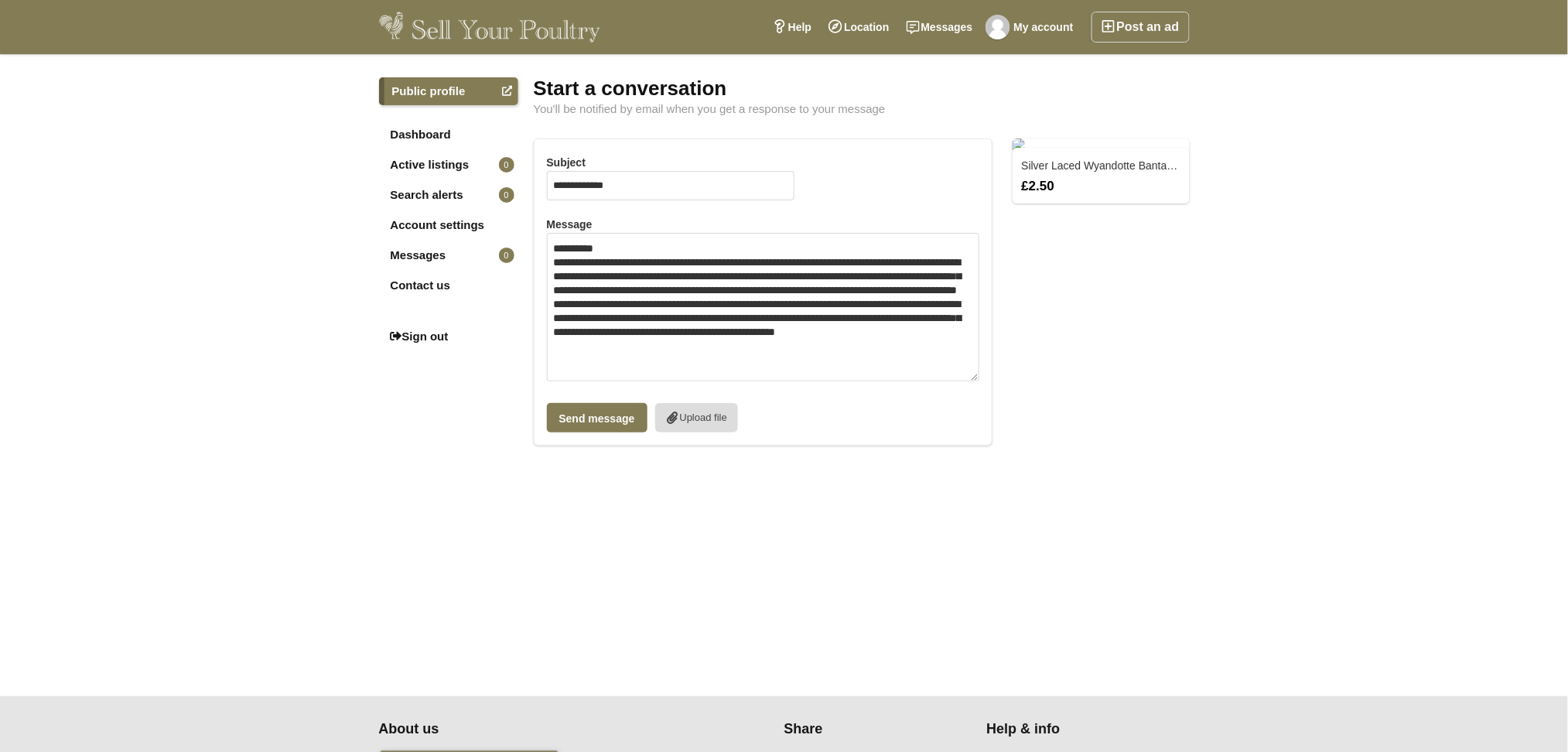 click on "**********" at bounding box center (763, 307) 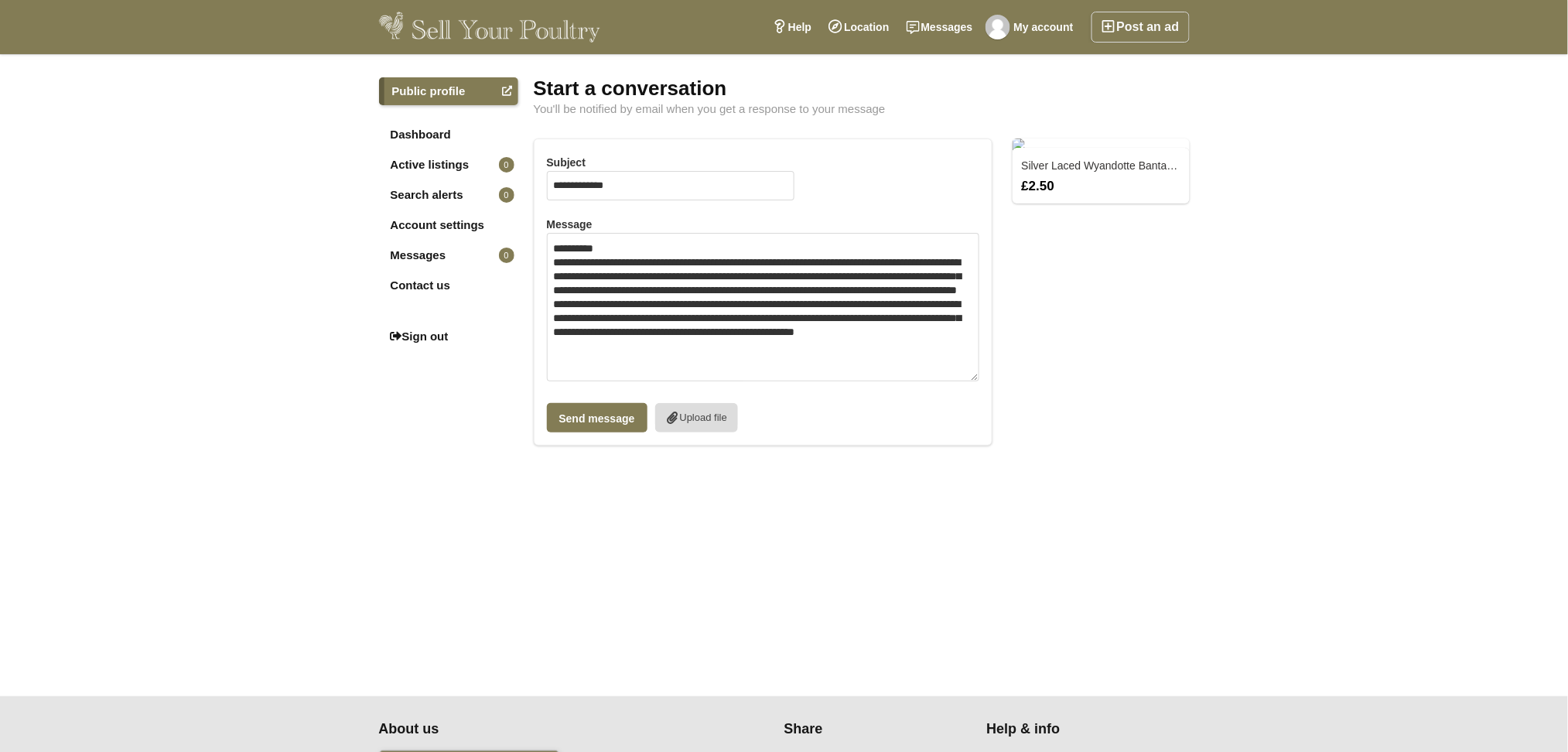click on "**********" at bounding box center (763, 307) 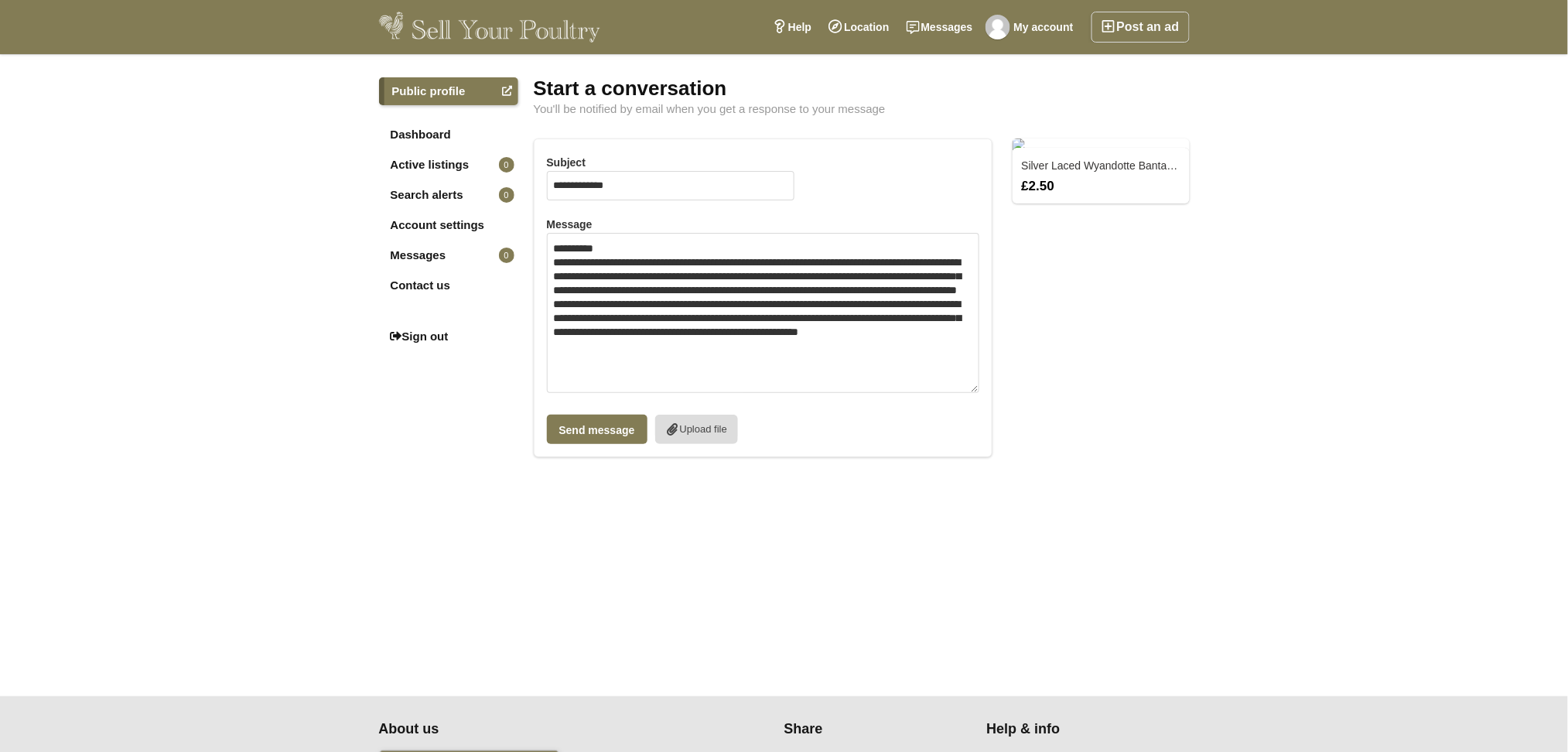 scroll, scrollTop: 7, scrollLeft: 0, axis: vertical 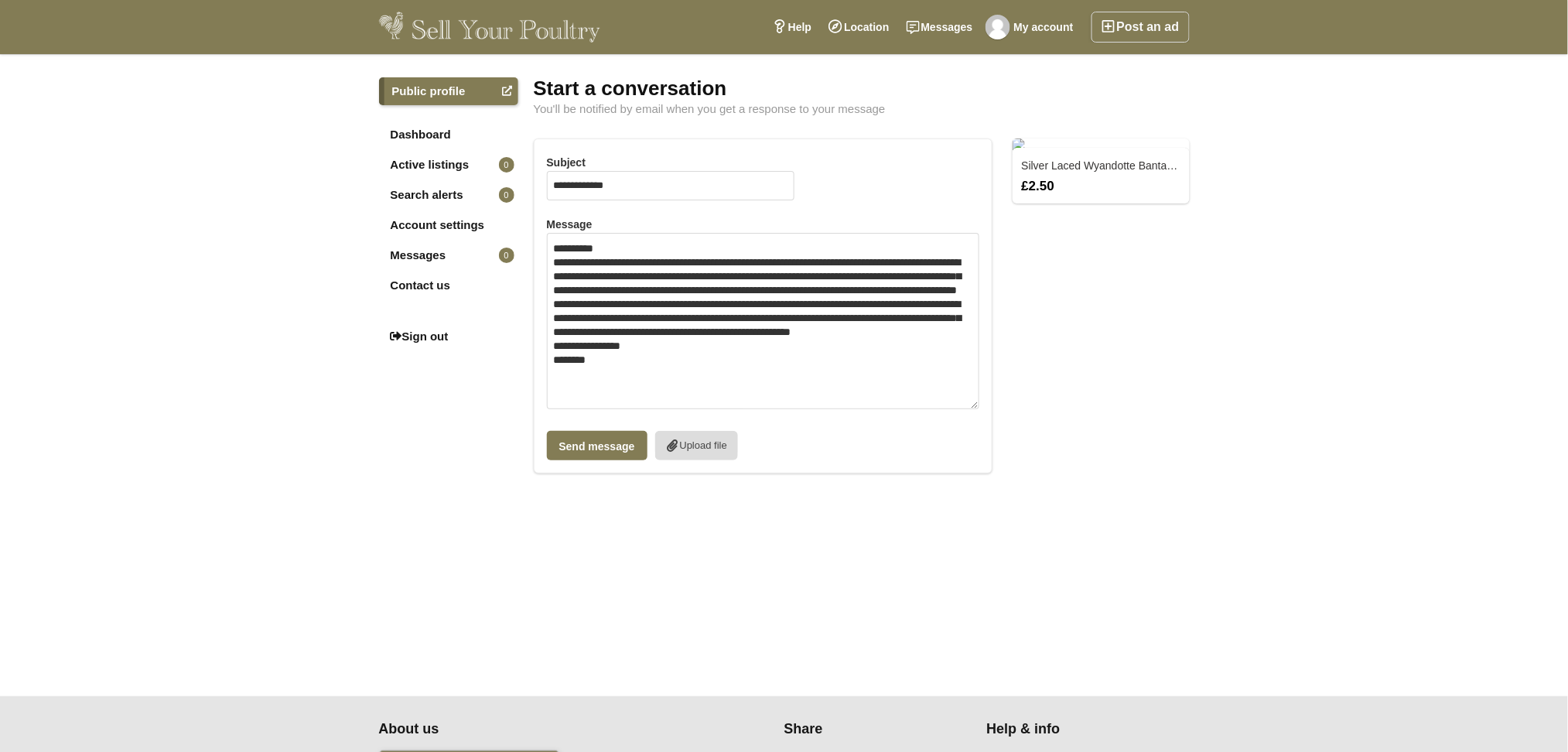 click on "**********" at bounding box center [763, 321] 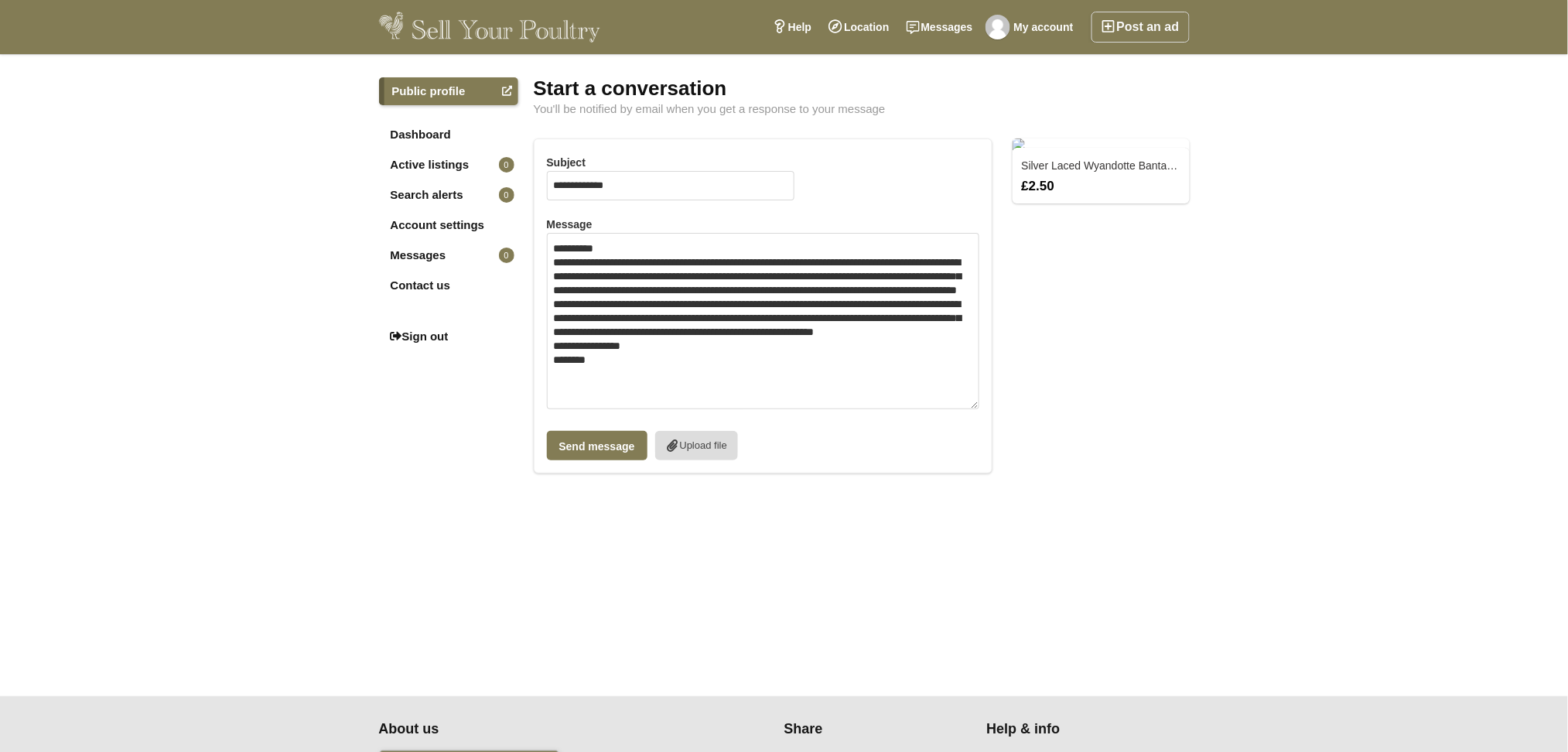 click on "**********" at bounding box center [763, 321] 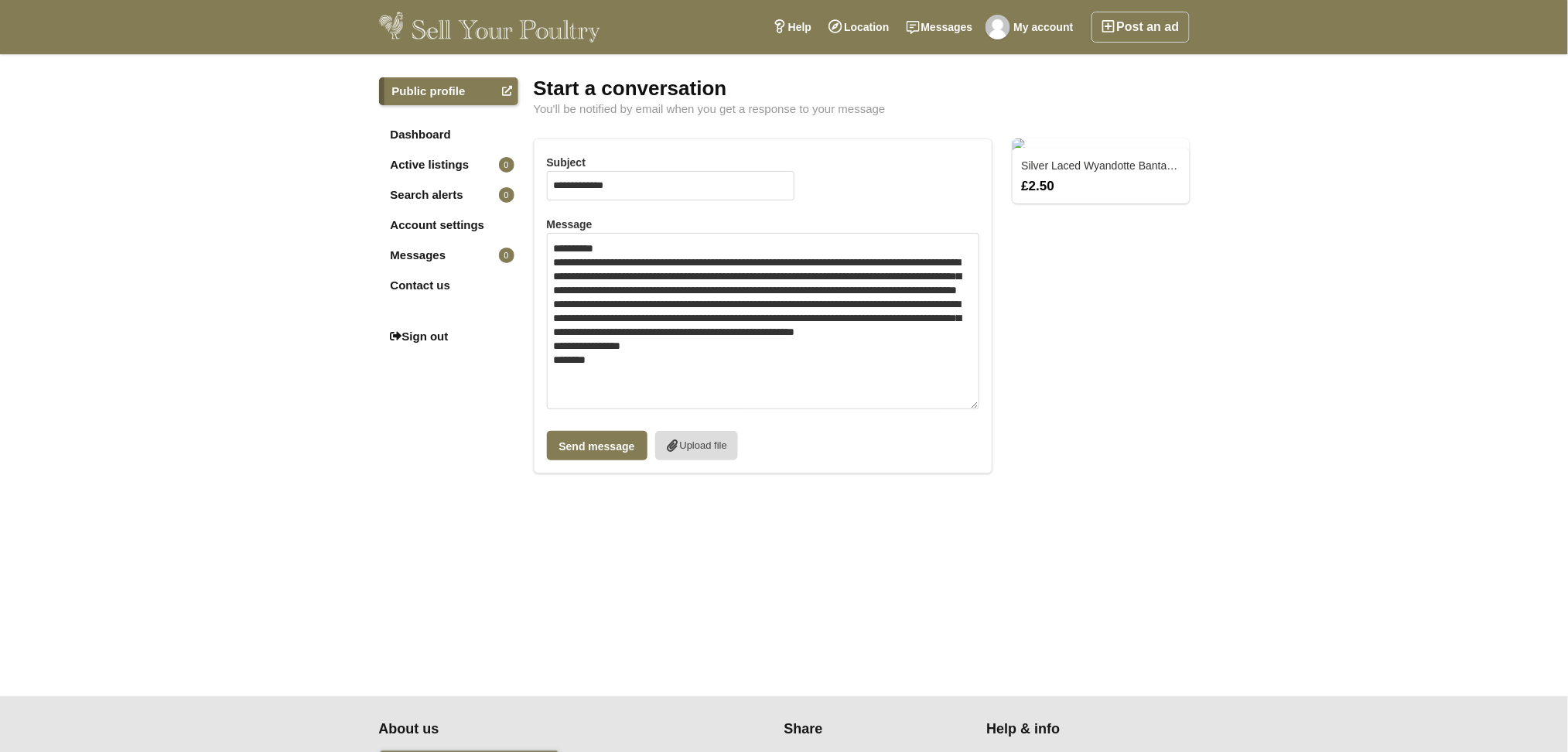 click on "**********" at bounding box center (763, 321) 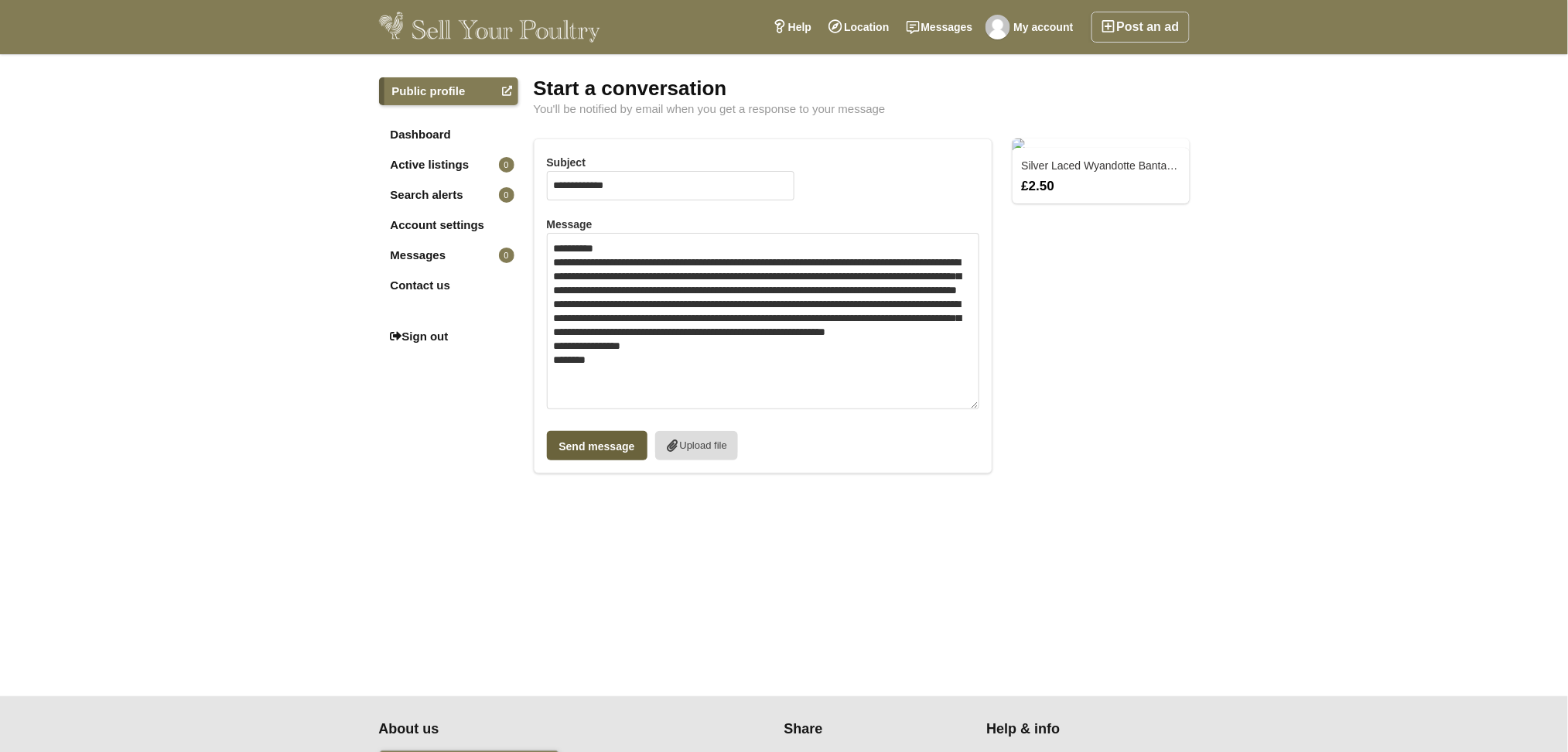 type on "**********" 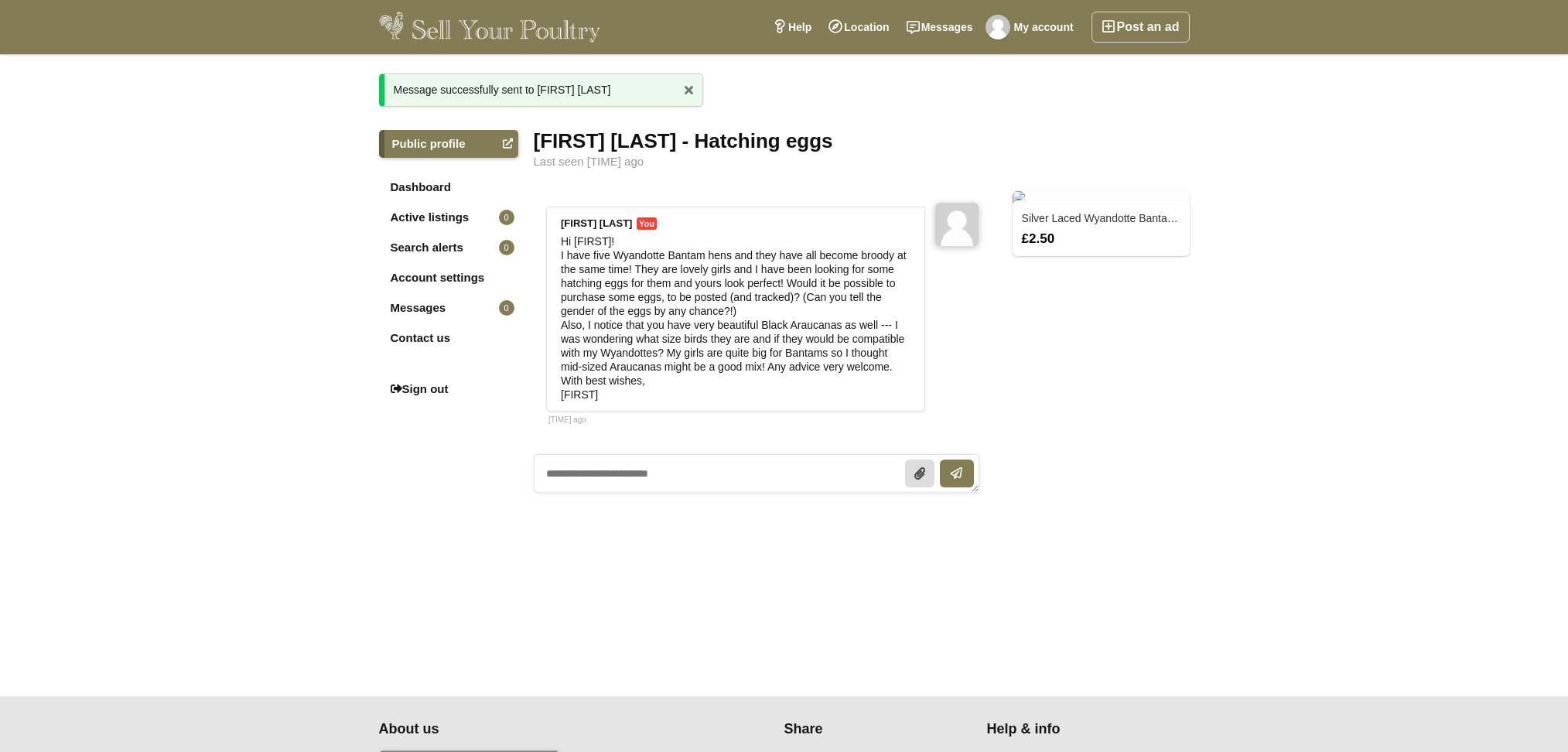 scroll, scrollTop: 0, scrollLeft: 0, axis: both 